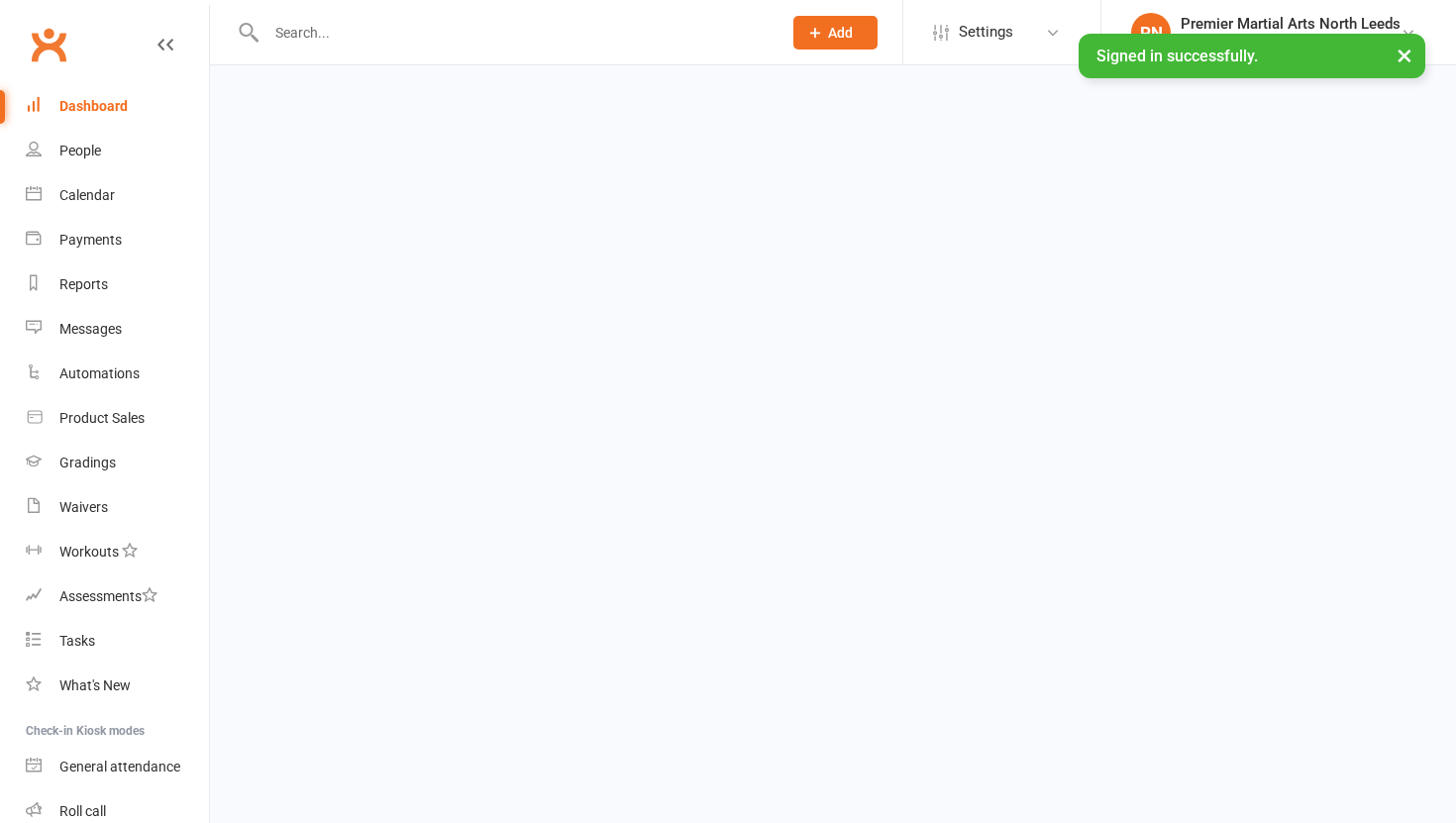scroll, scrollTop: 0, scrollLeft: 0, axis: both 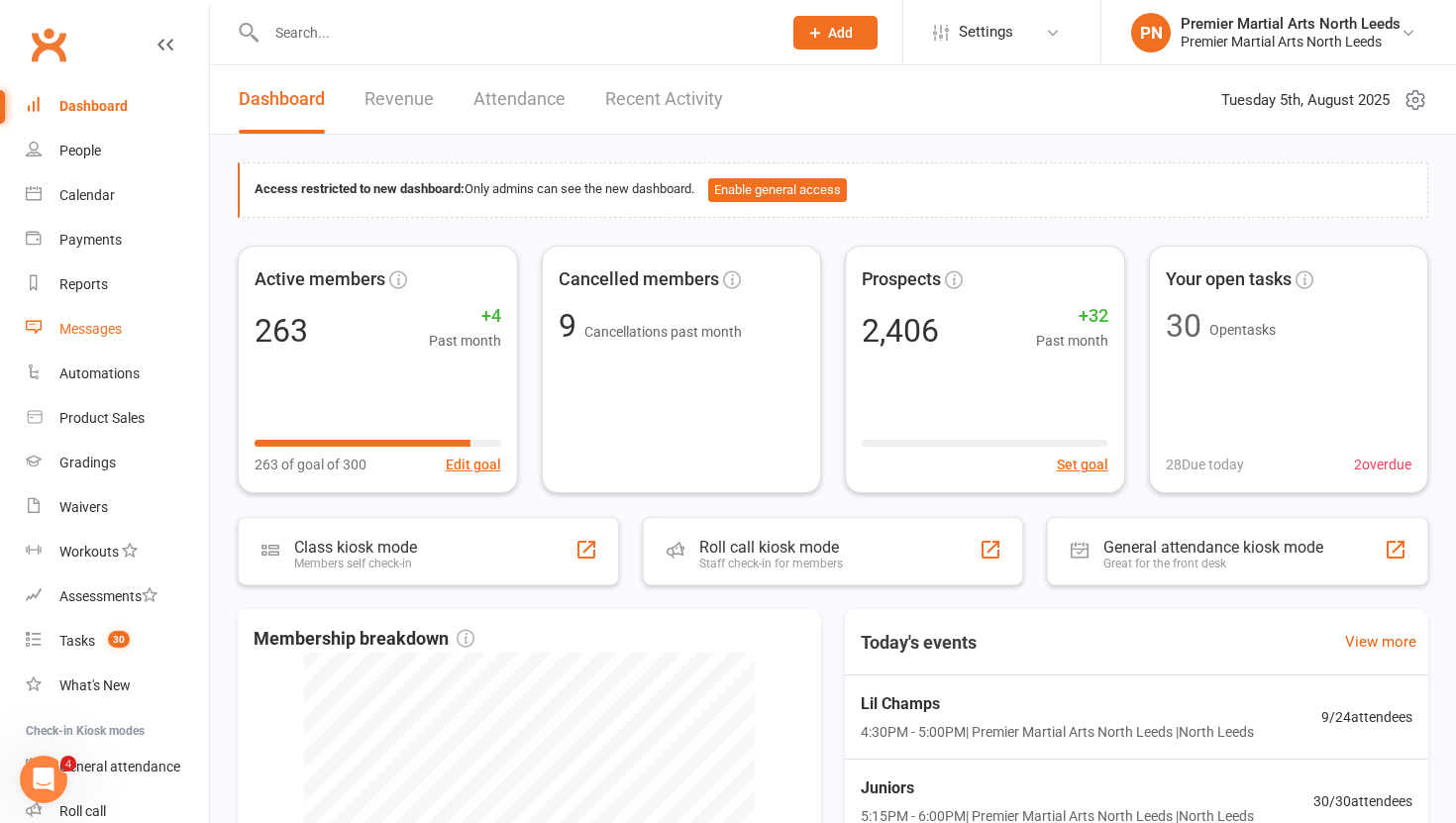 click on "Messages" at bounding box center (90, 329) 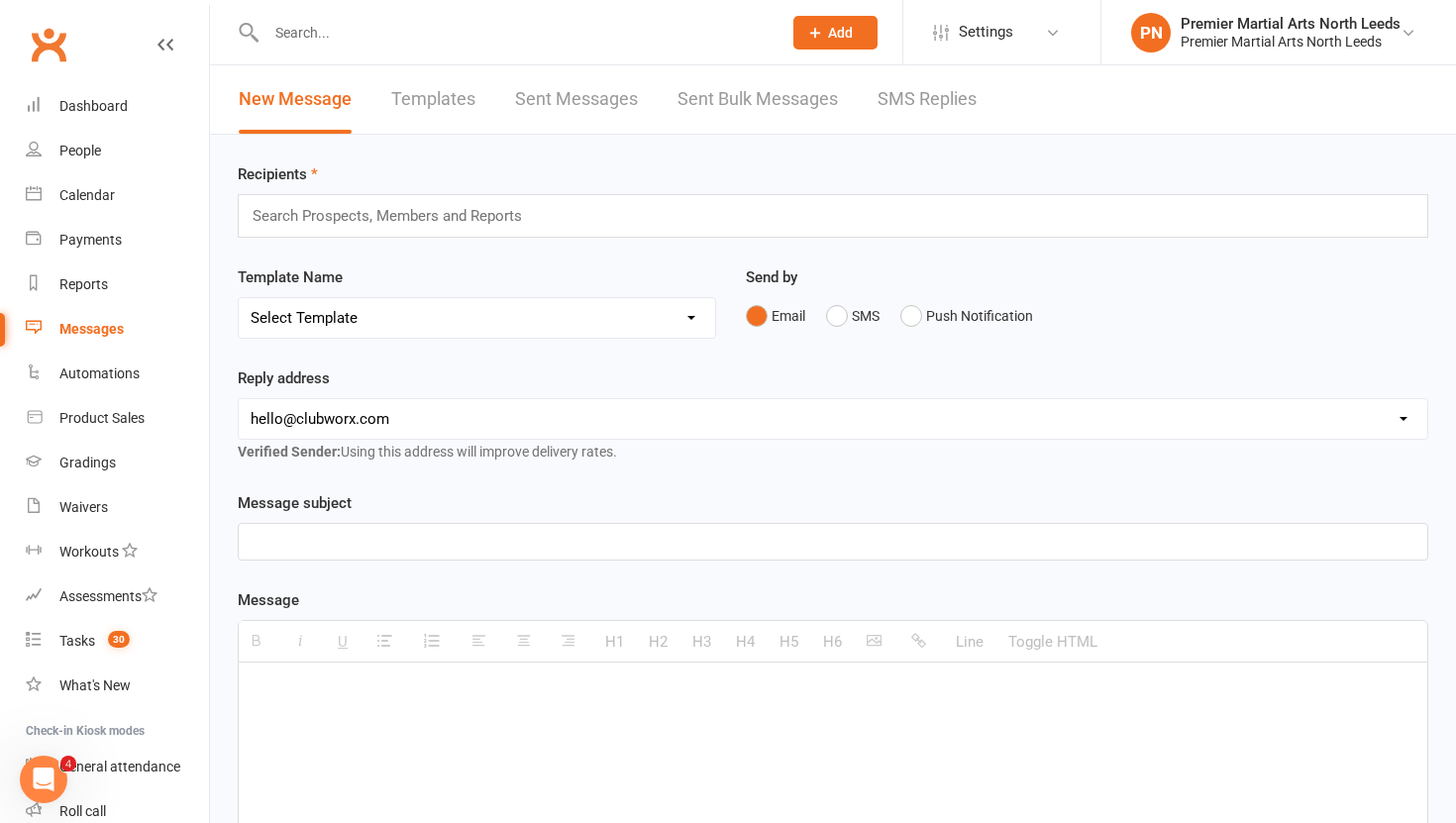 click at bounding box center [395, 216] 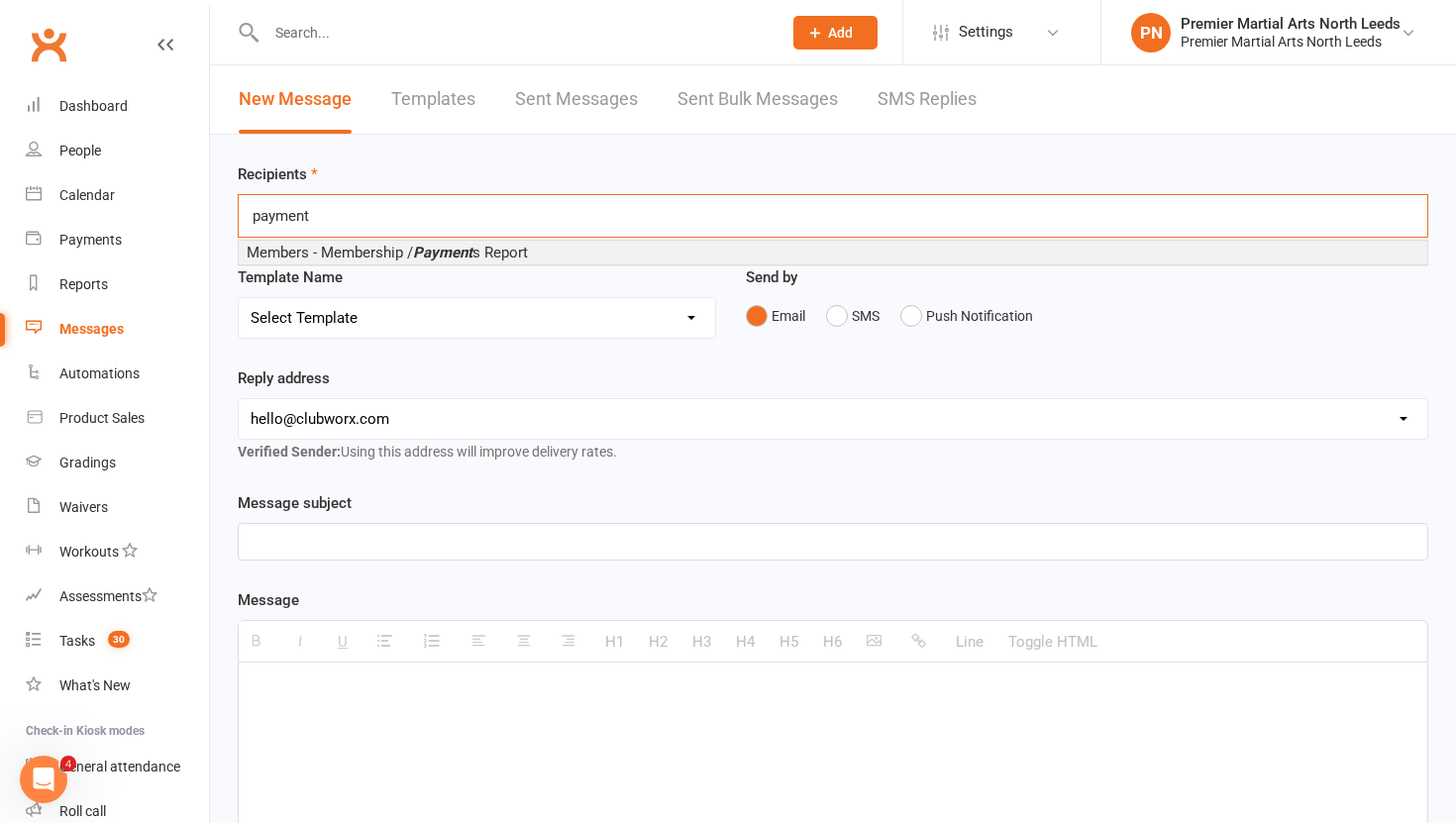 type on "payment" 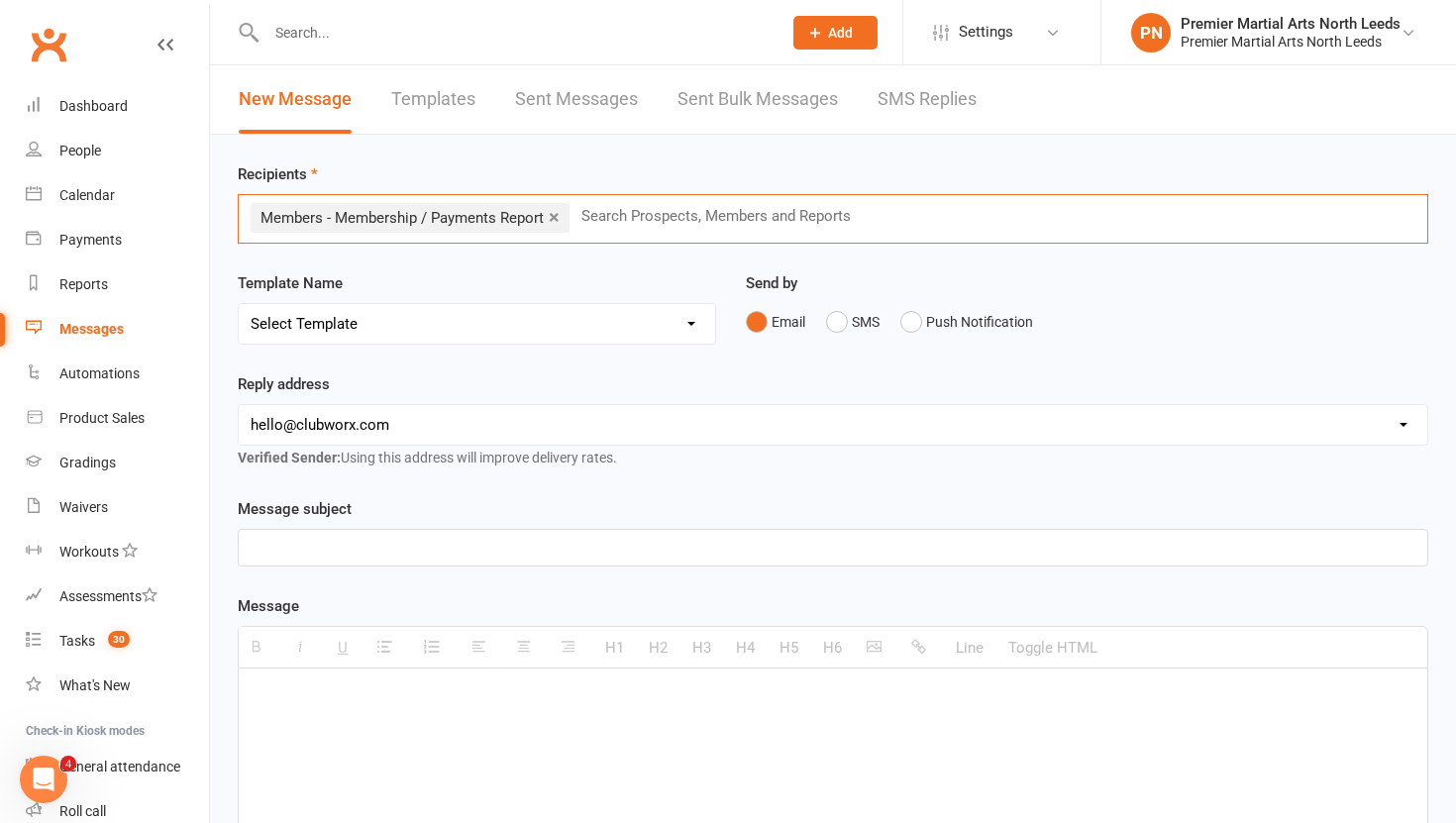click on "[EMAIL] [EMAIL] [EMAIL]" at bounding box center [833, 425] 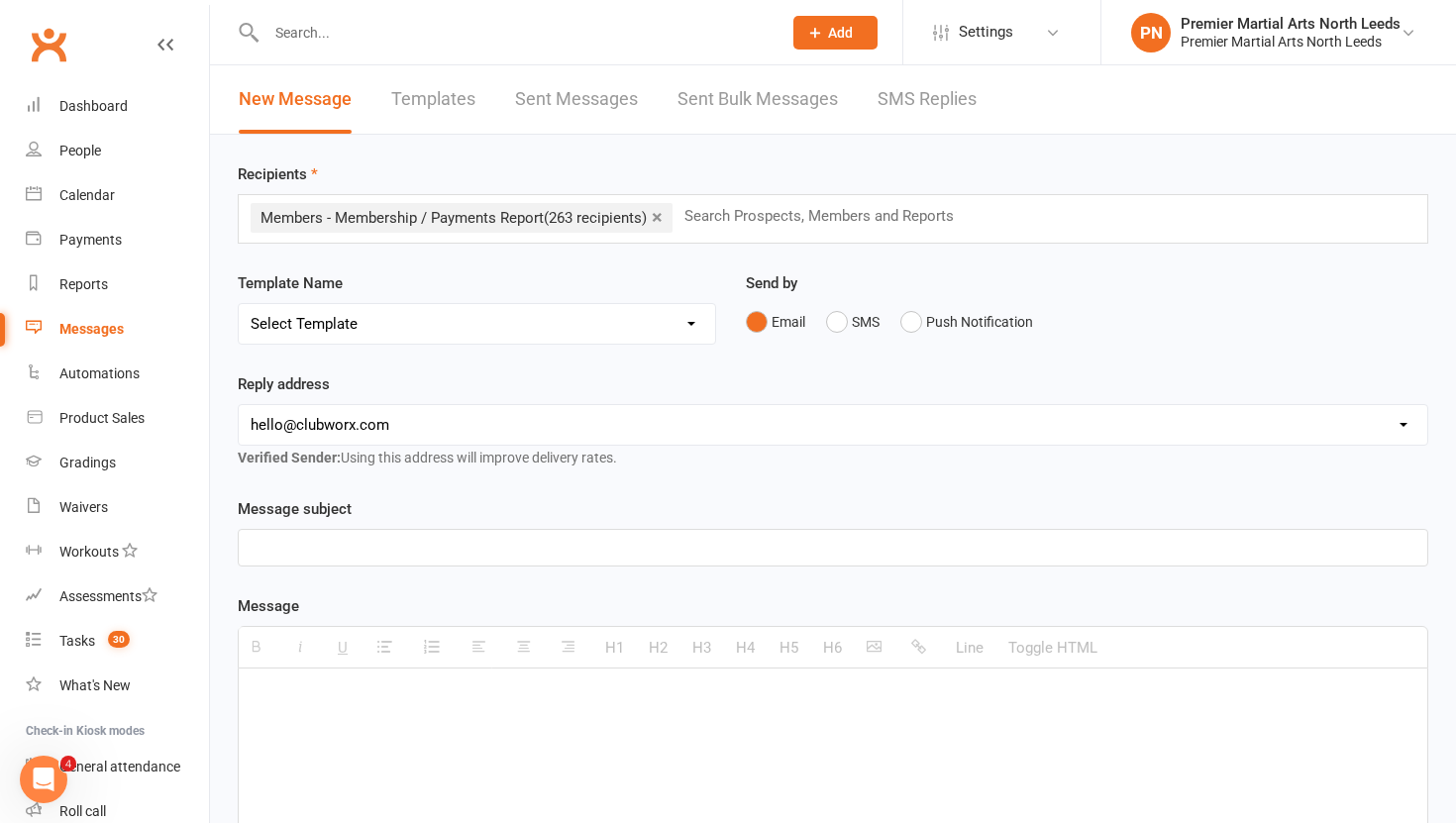 select on "1" 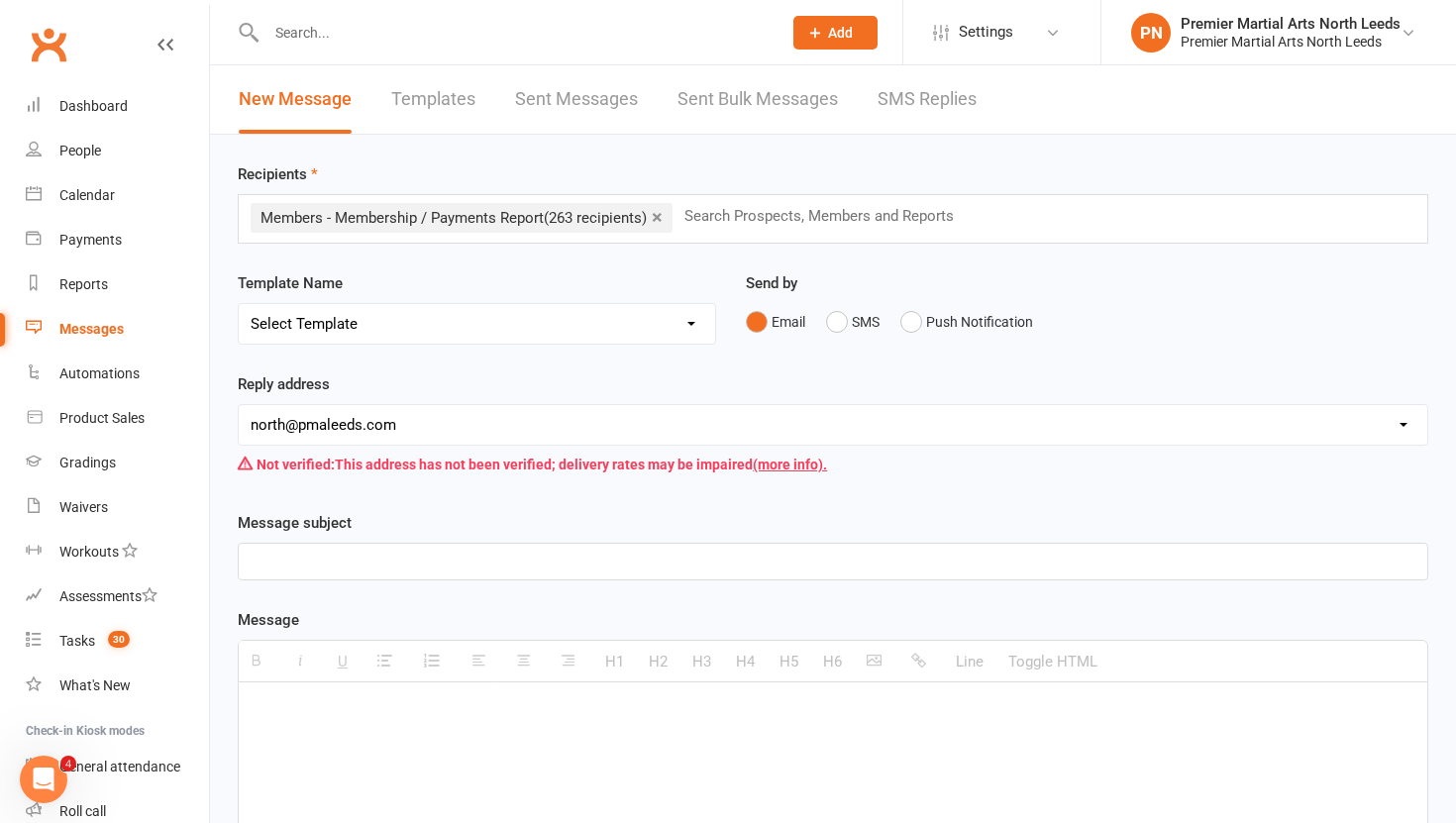 click at bounding box center (833, 562) 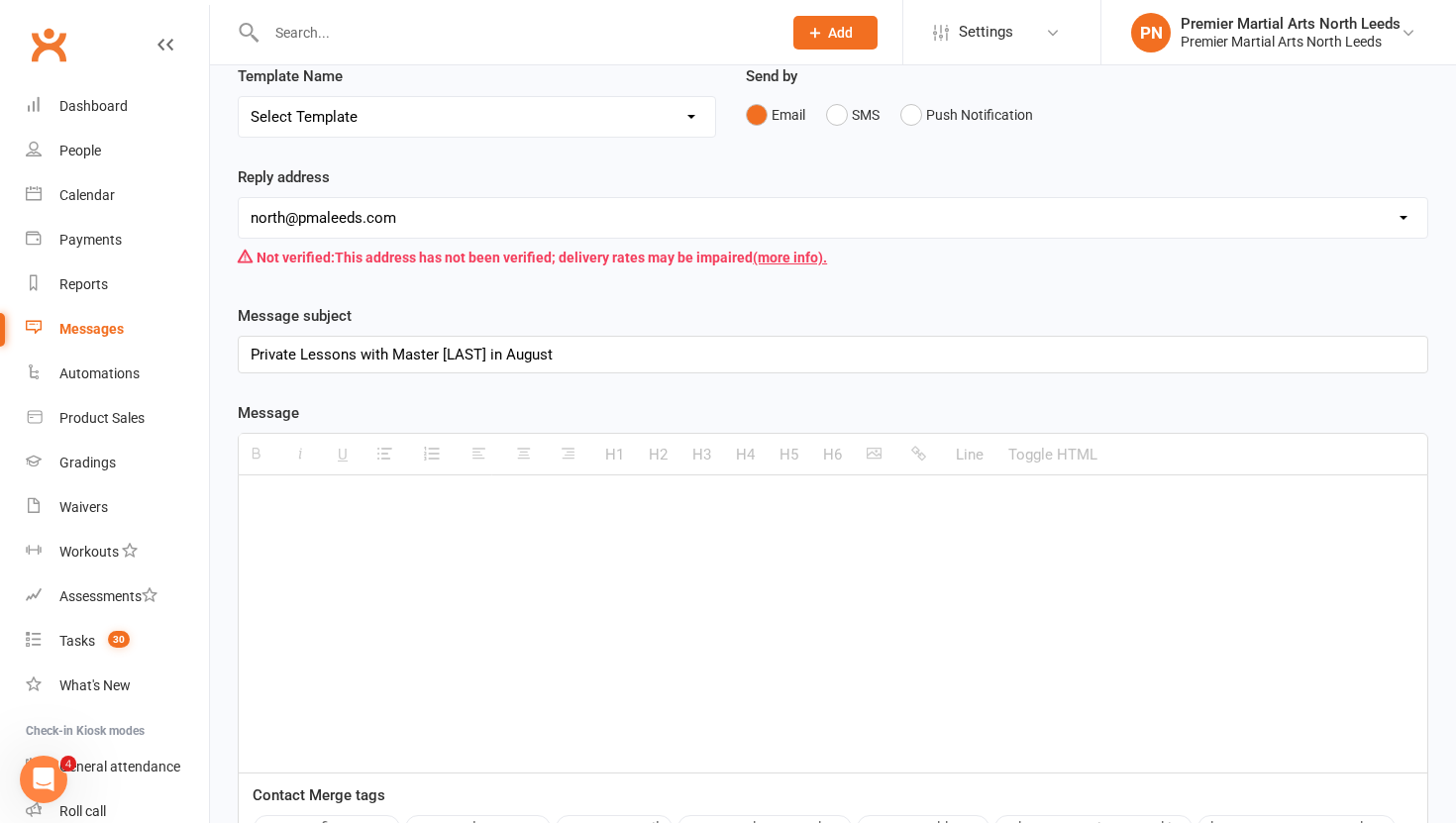 scroll, scrollTop: 310, scrollLeft: 0, axis: vertical 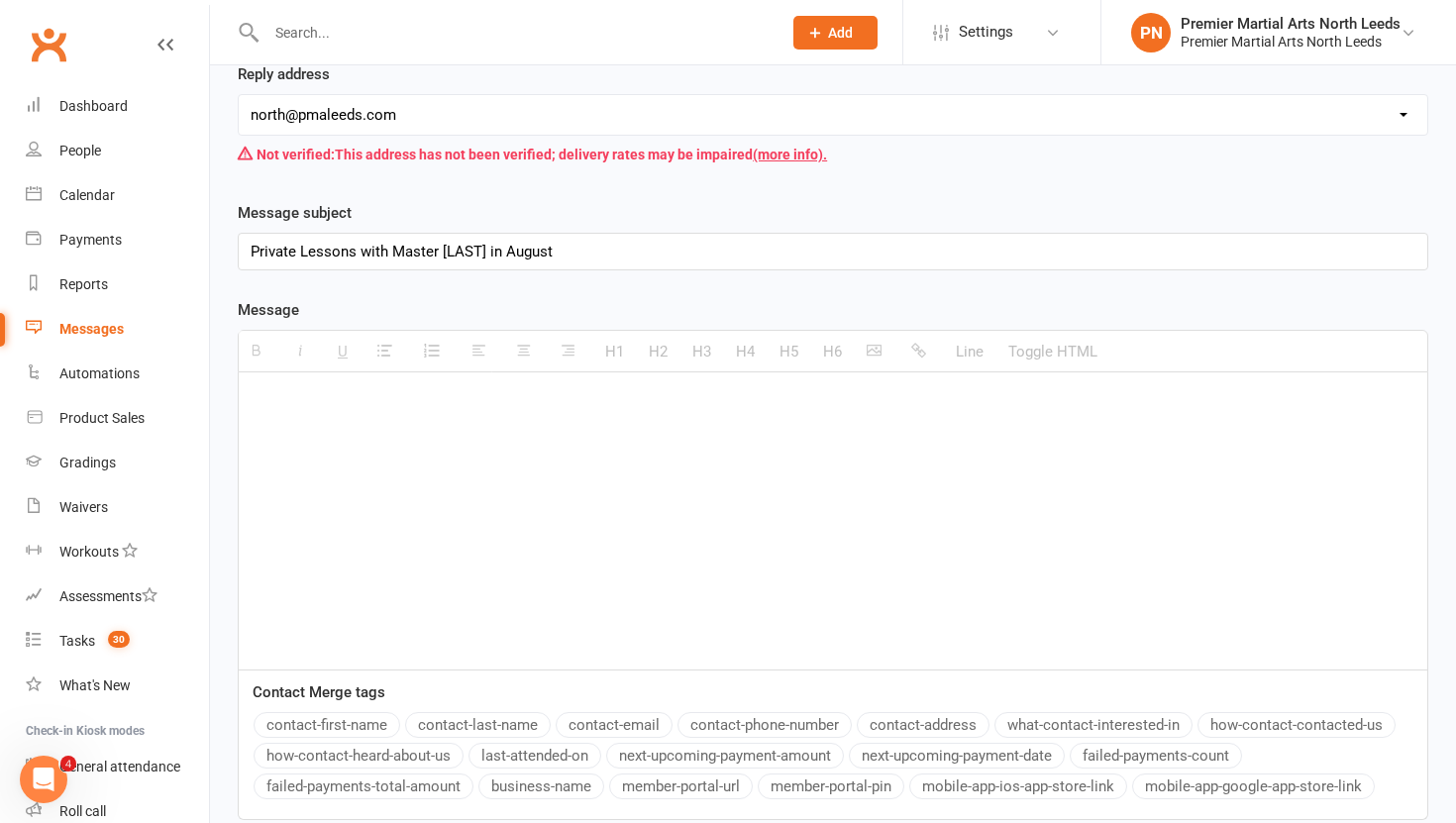 click at bounding box center [833, 521] 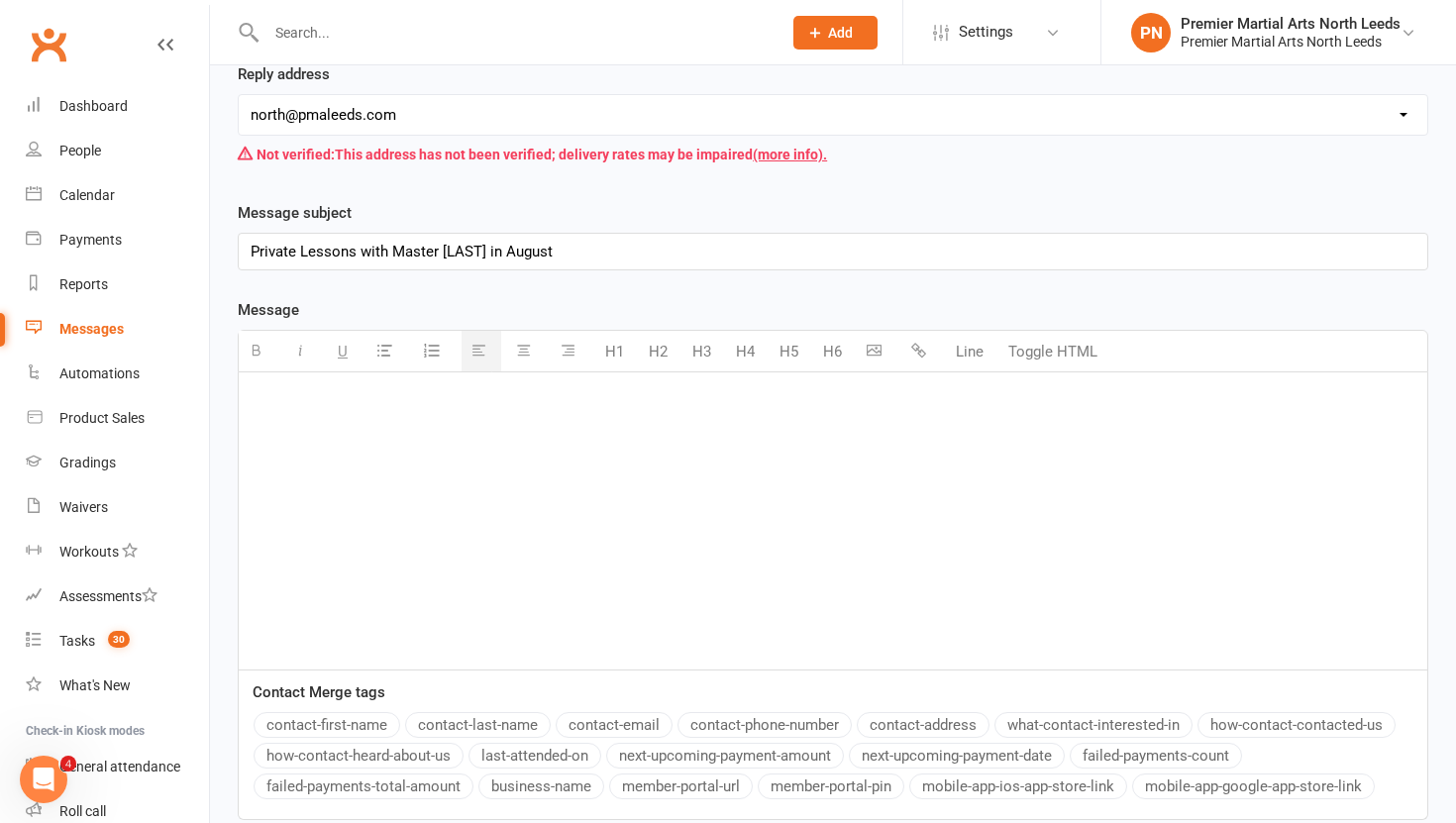 paste 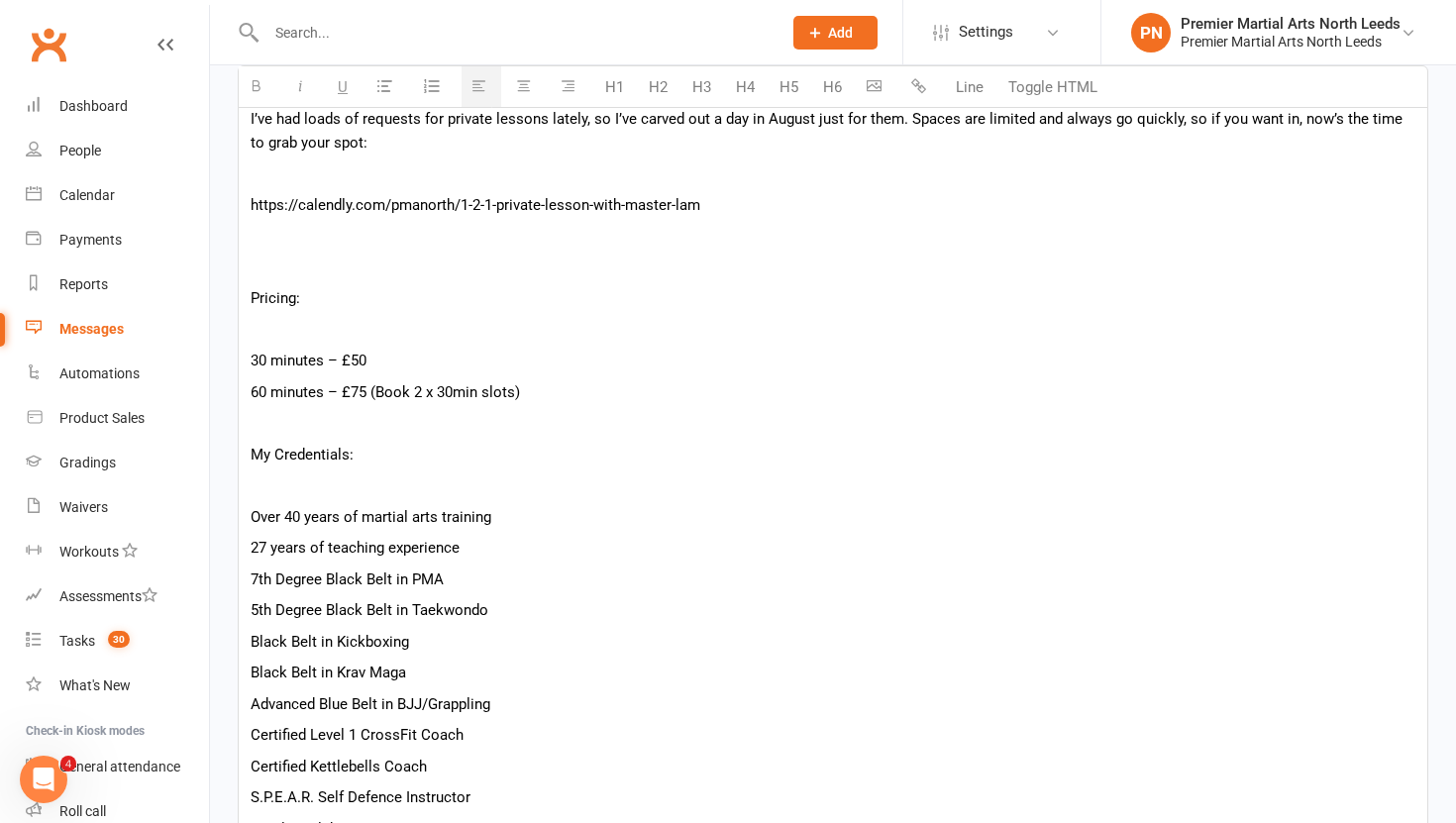 scroll, scrollTop: 604, scrollLeft: 0, axis: vertical 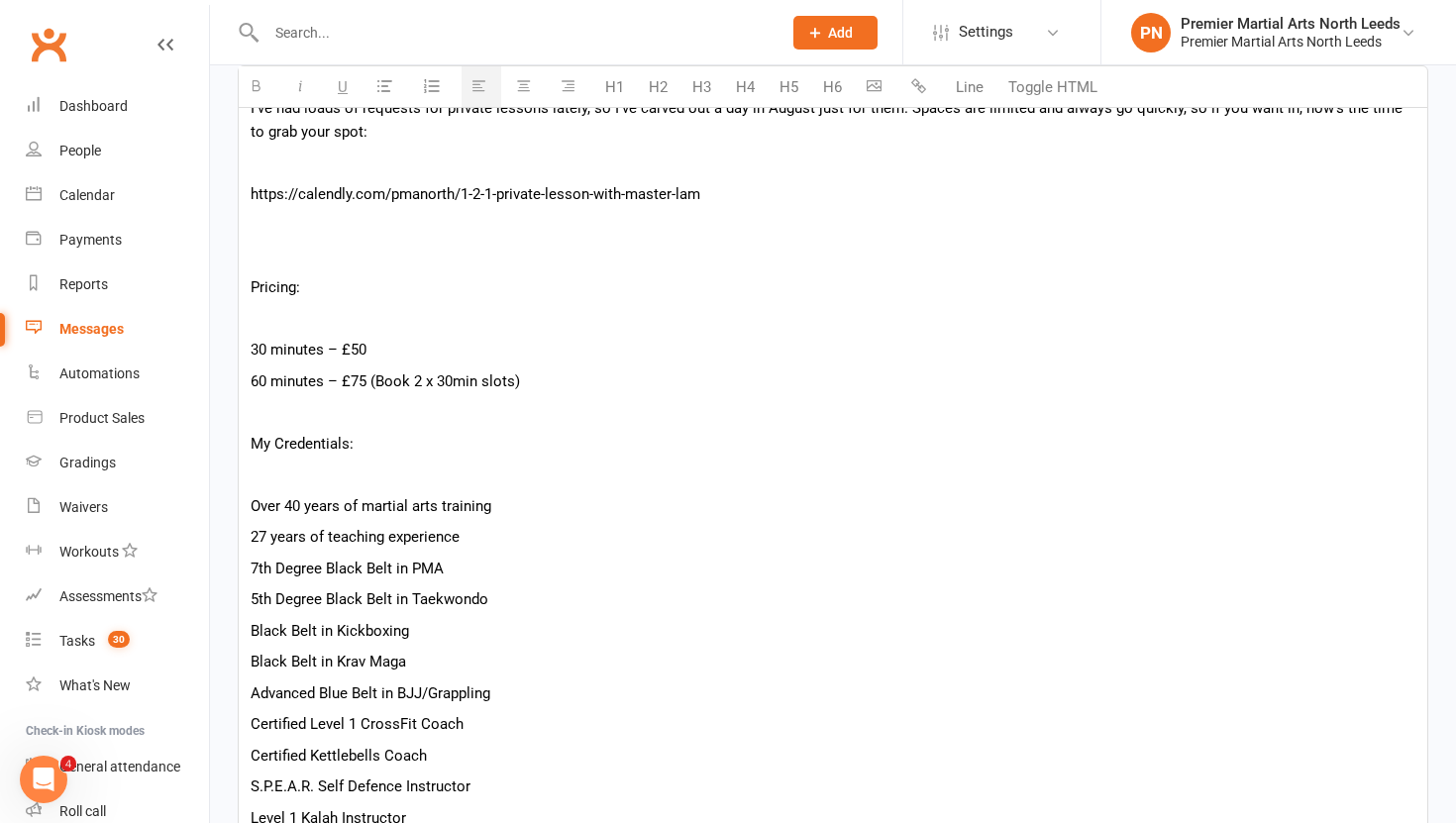 click at bounding box center (833, 257) 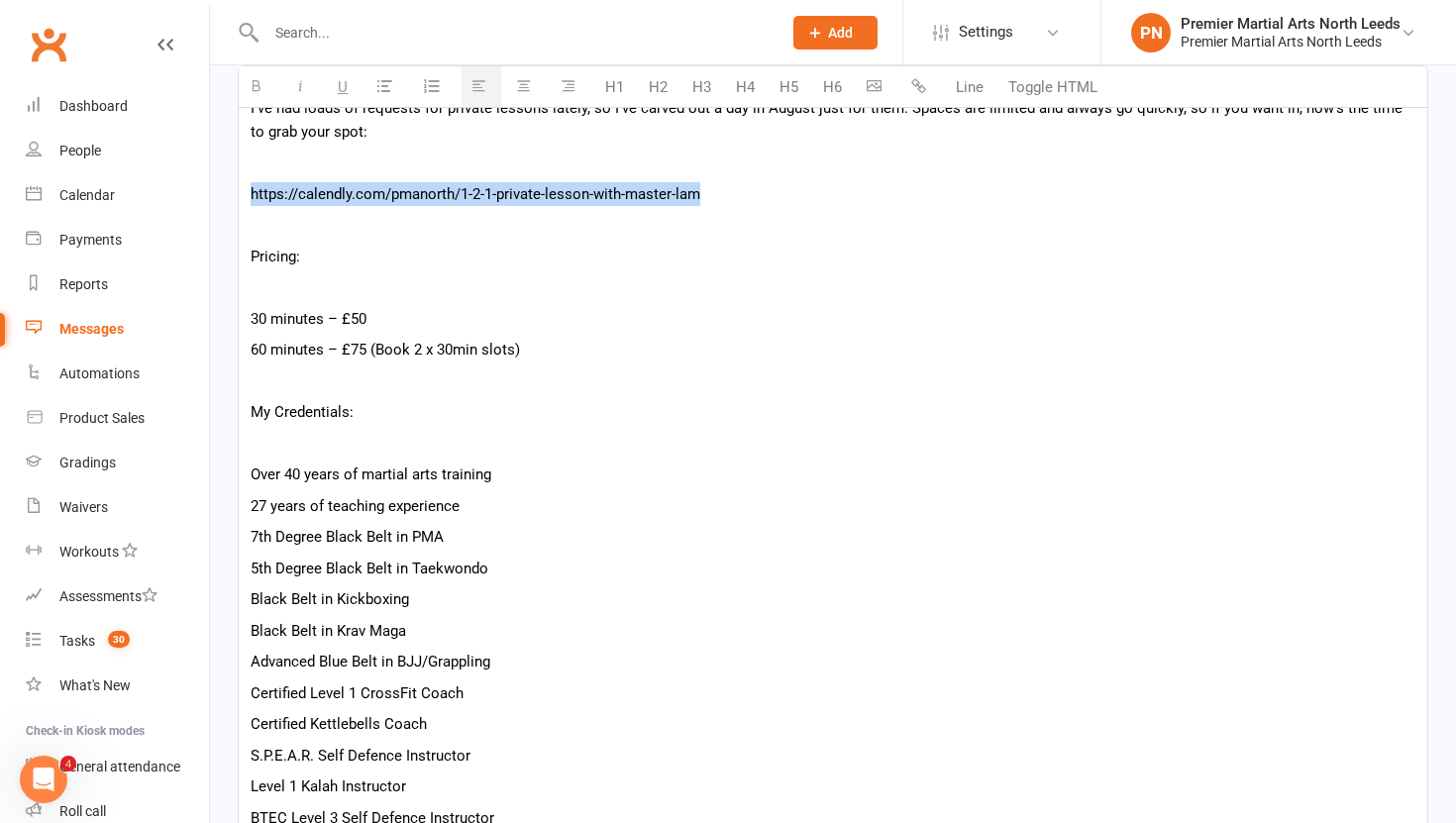 drag, startPoint x: 789, startPoint y: 187, endPoint x: 226, endPoint y: 204, distance: 563.2566 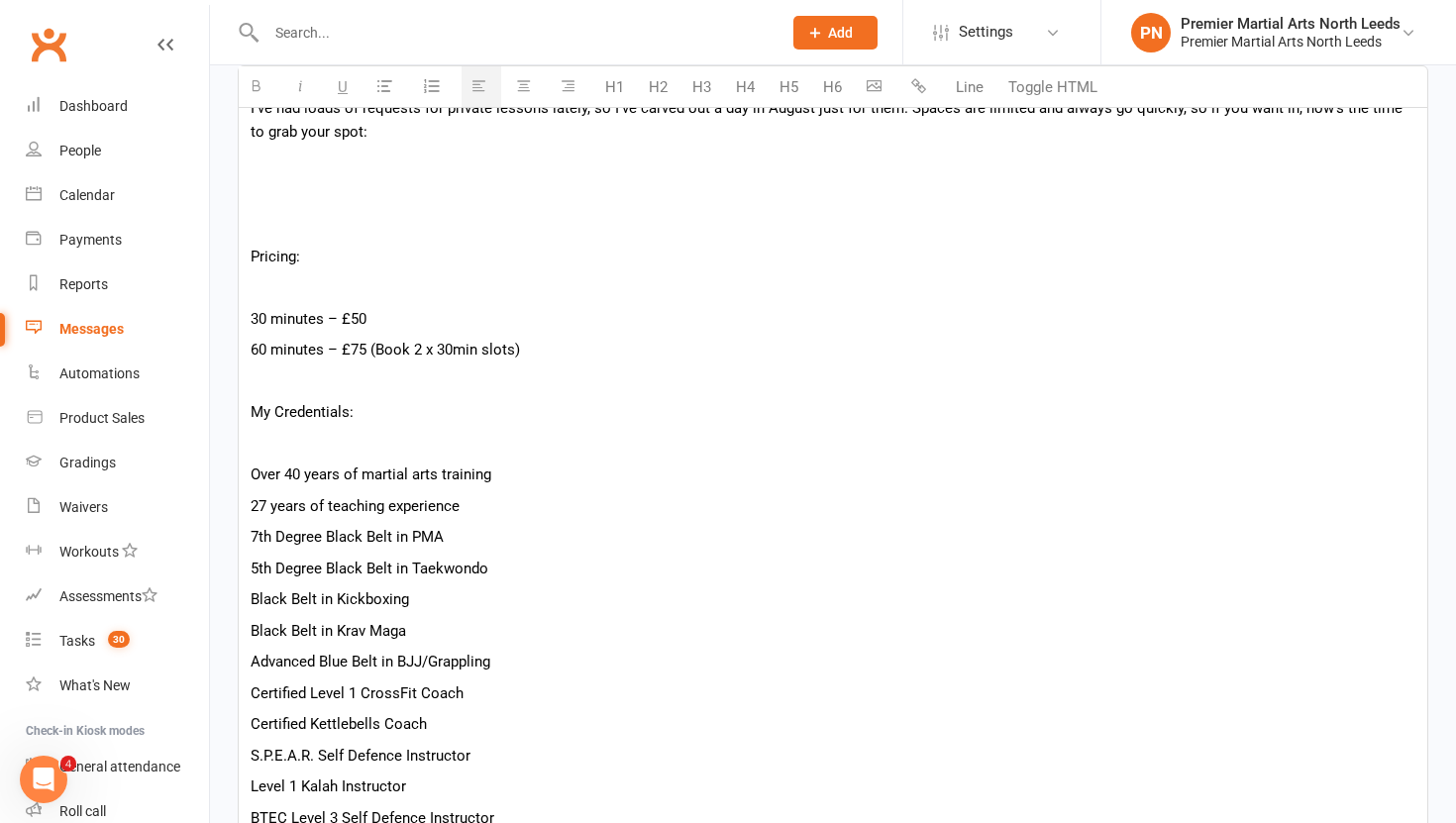 click at bounding box center [918, 85] 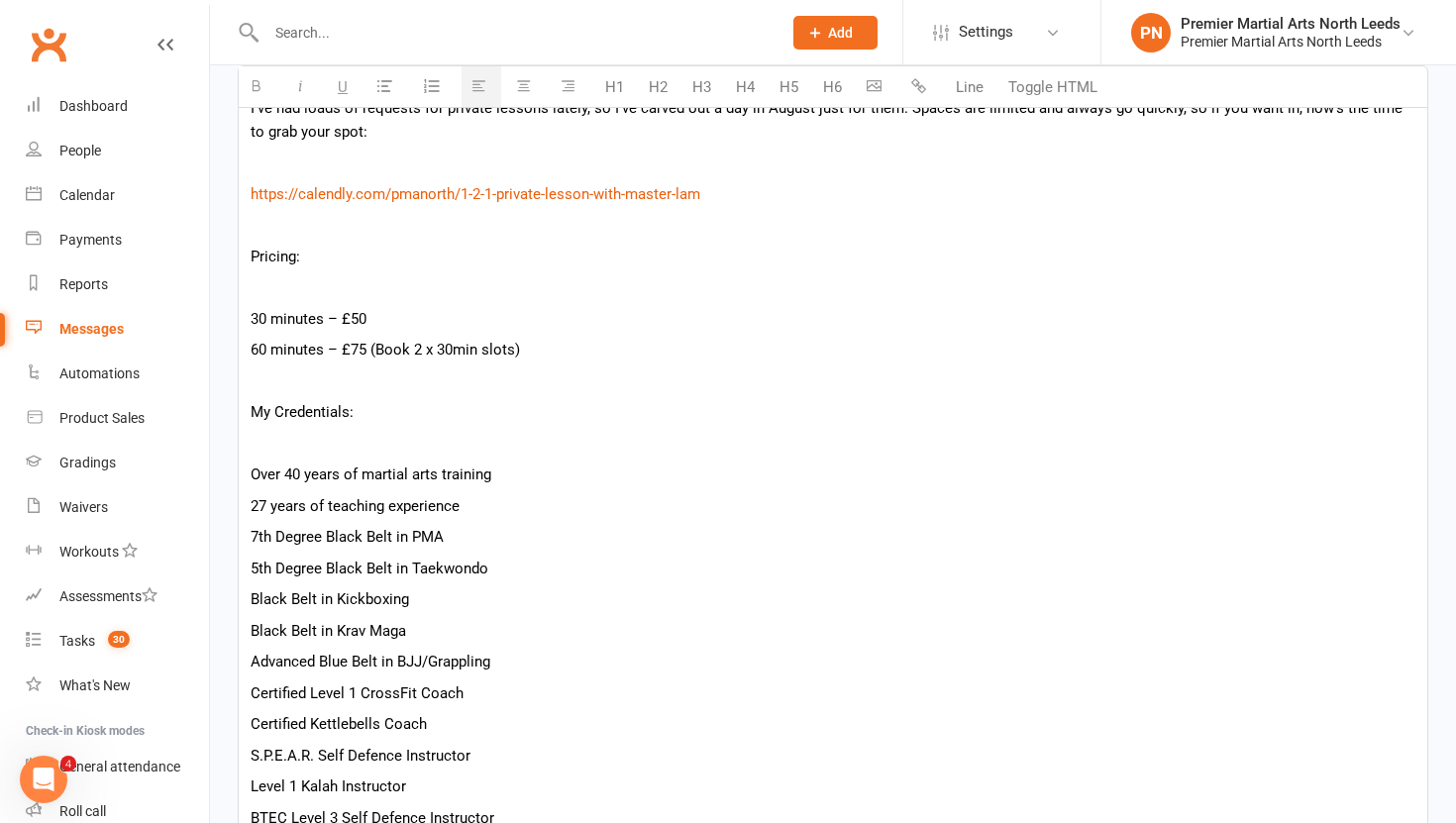 click at bounding box center [833, 287] 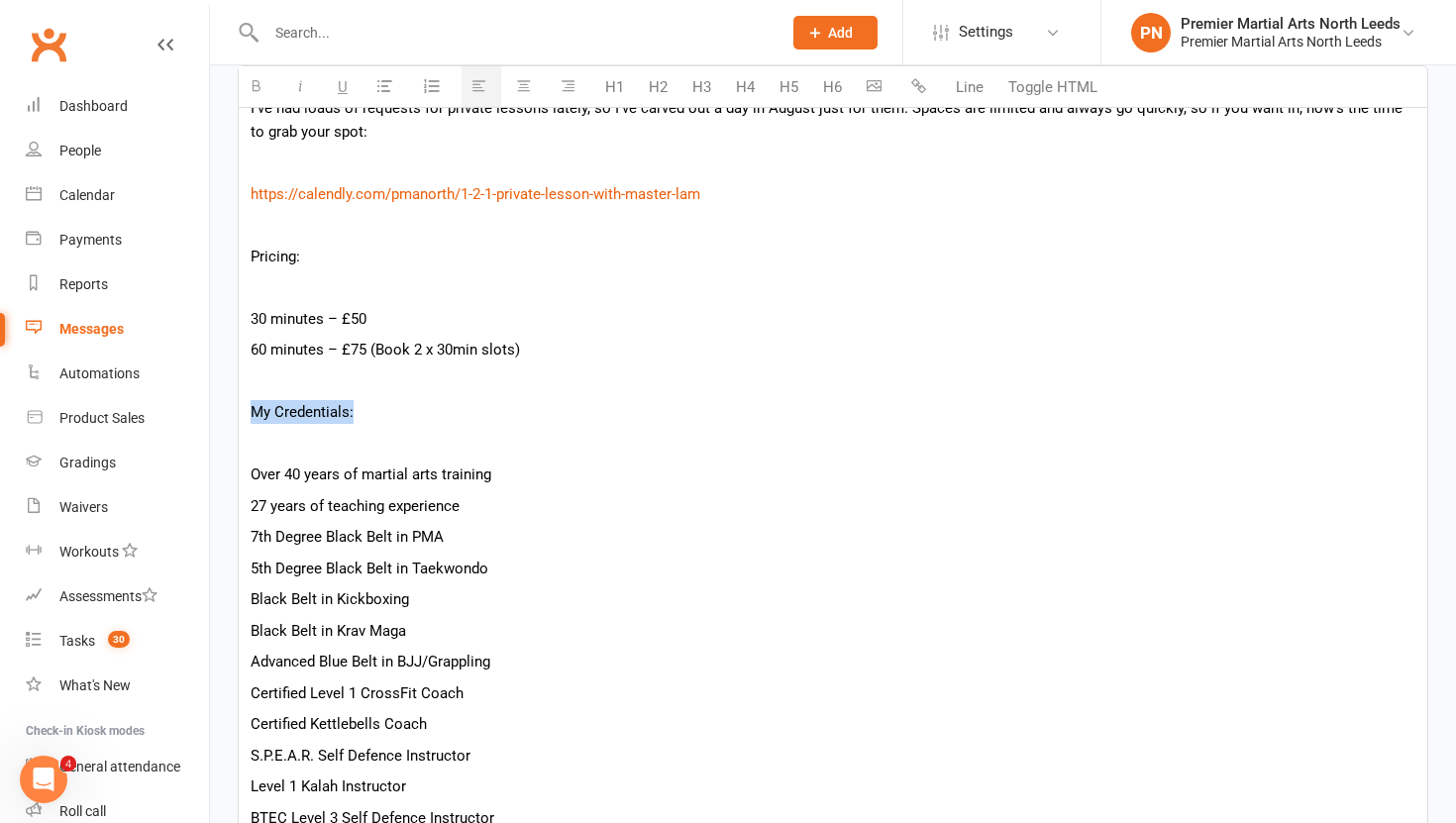 drag, startPoint x: 385, startPoint y: 419, endPoint x: 249, endPoint y: 414, distance: 136.09188 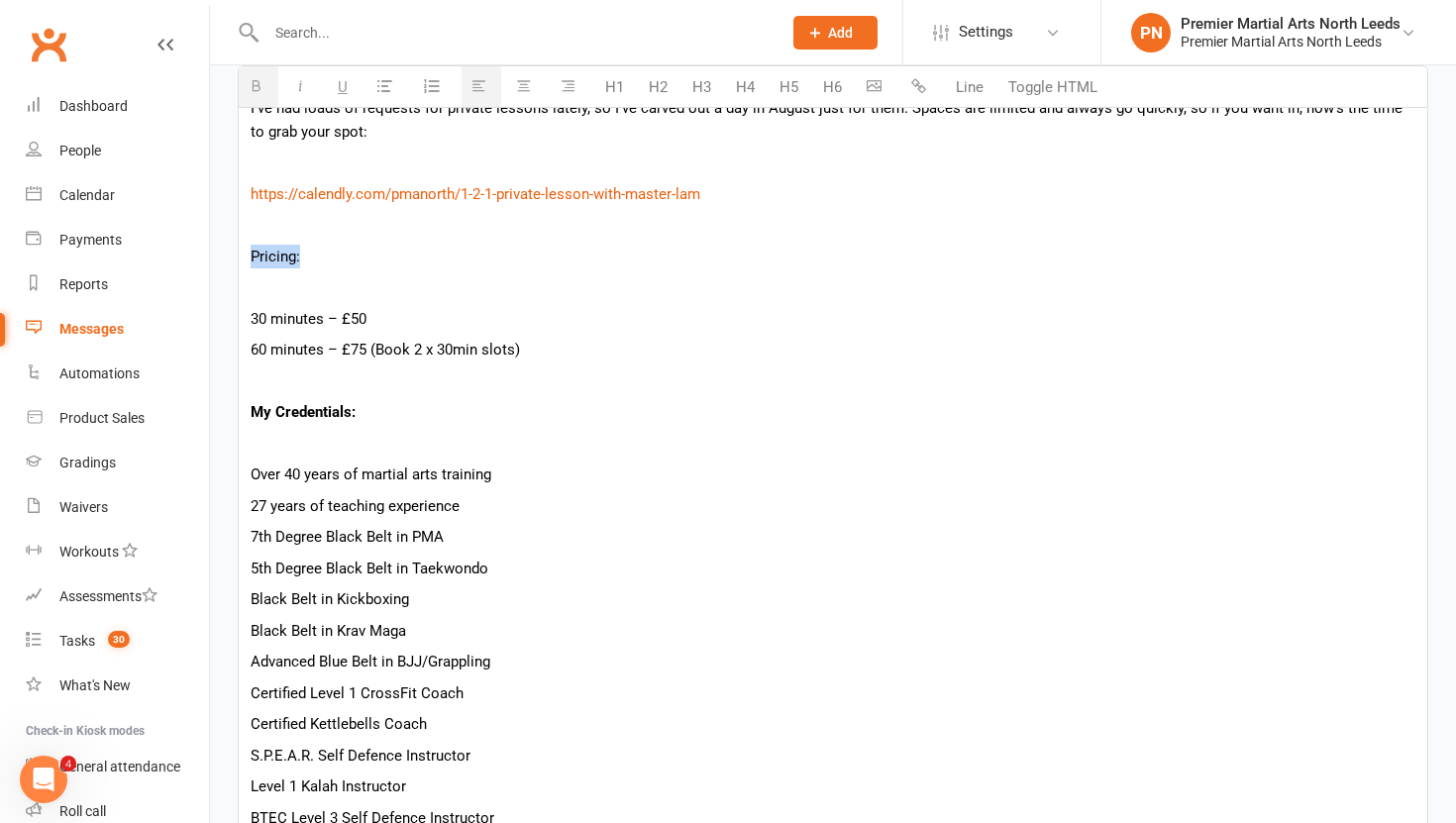 drag, startPoint x: 308, startPoint y: 257, endPoint x: 247, endPoint y: 255, distance: 61.032778 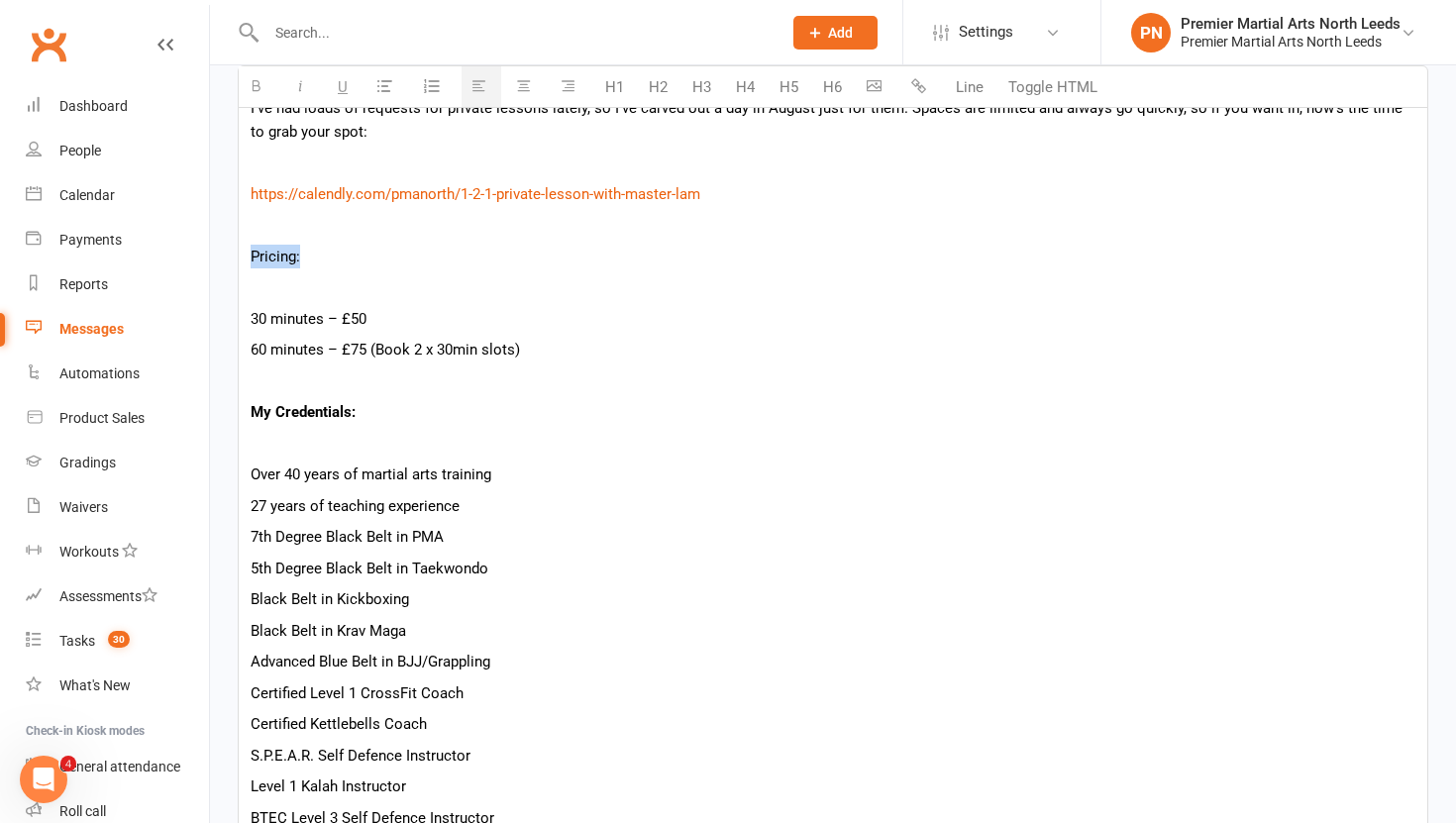 click at bounding box center [259, 86] 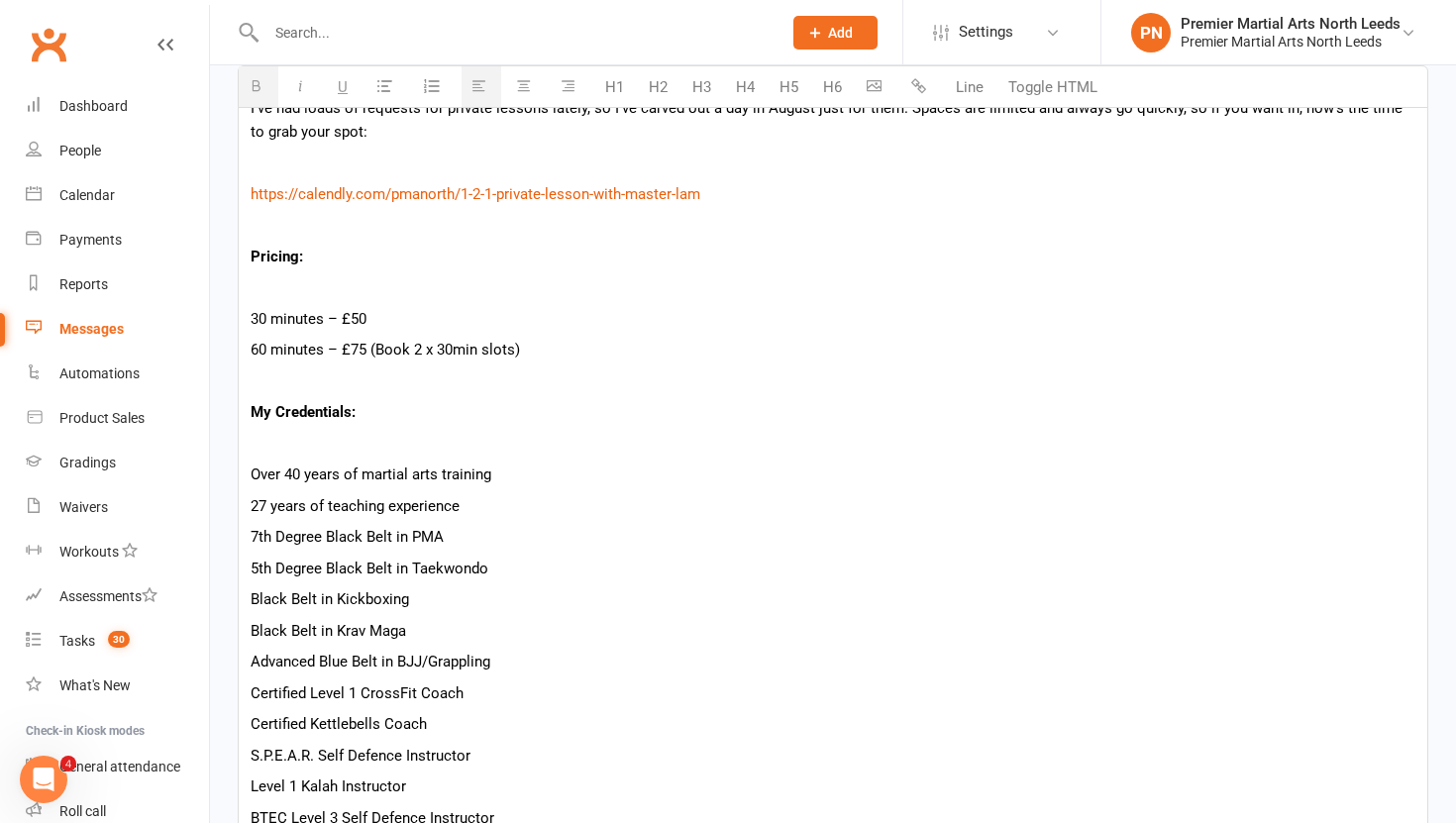 click at bounding box center [833, 287] 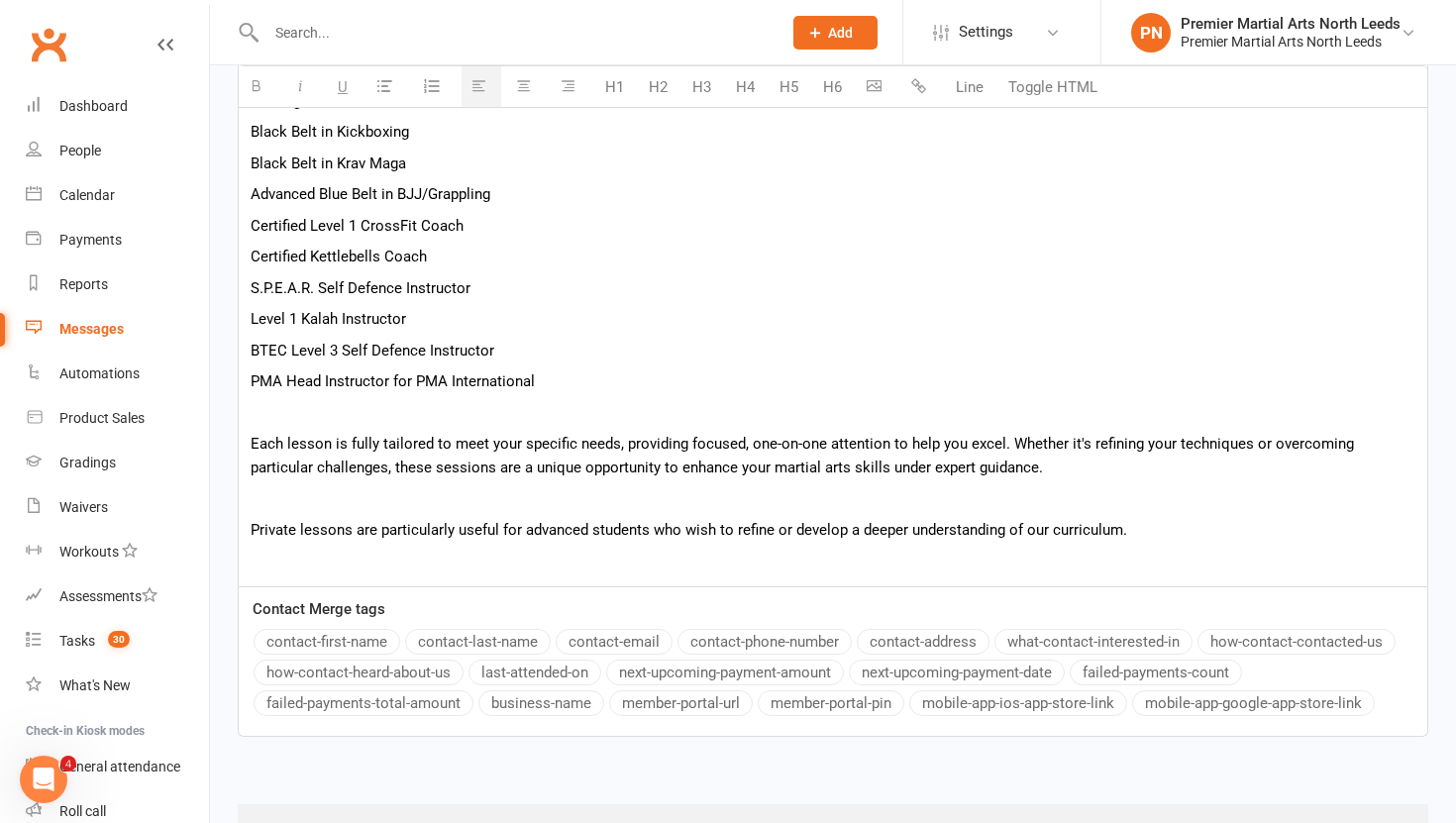 scroll, scrollTop: 1164, scrollLeft: 0, axis: vertical 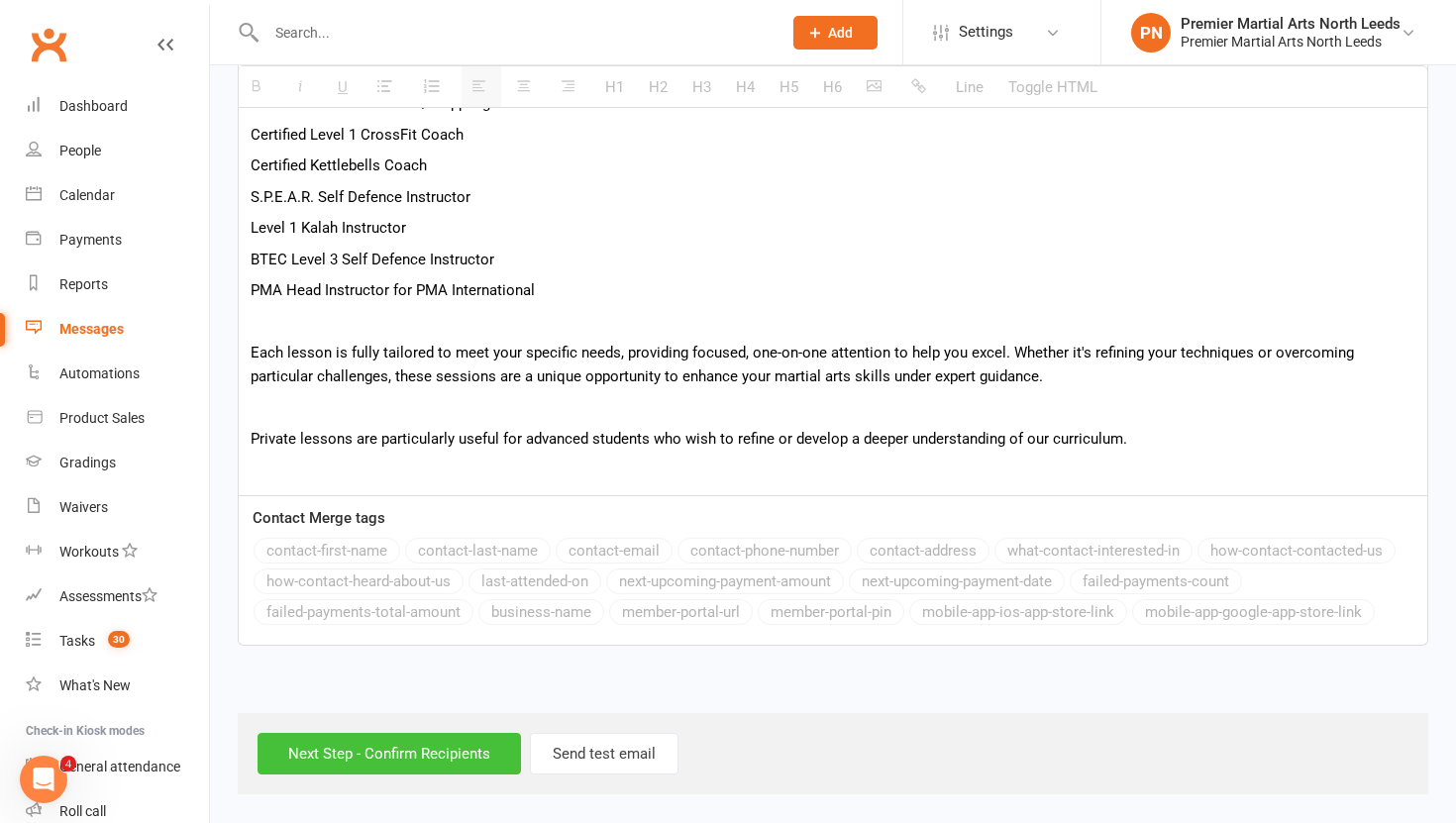 click on "Next Step - Confirm Recipients" at bounding box center [389, 754] 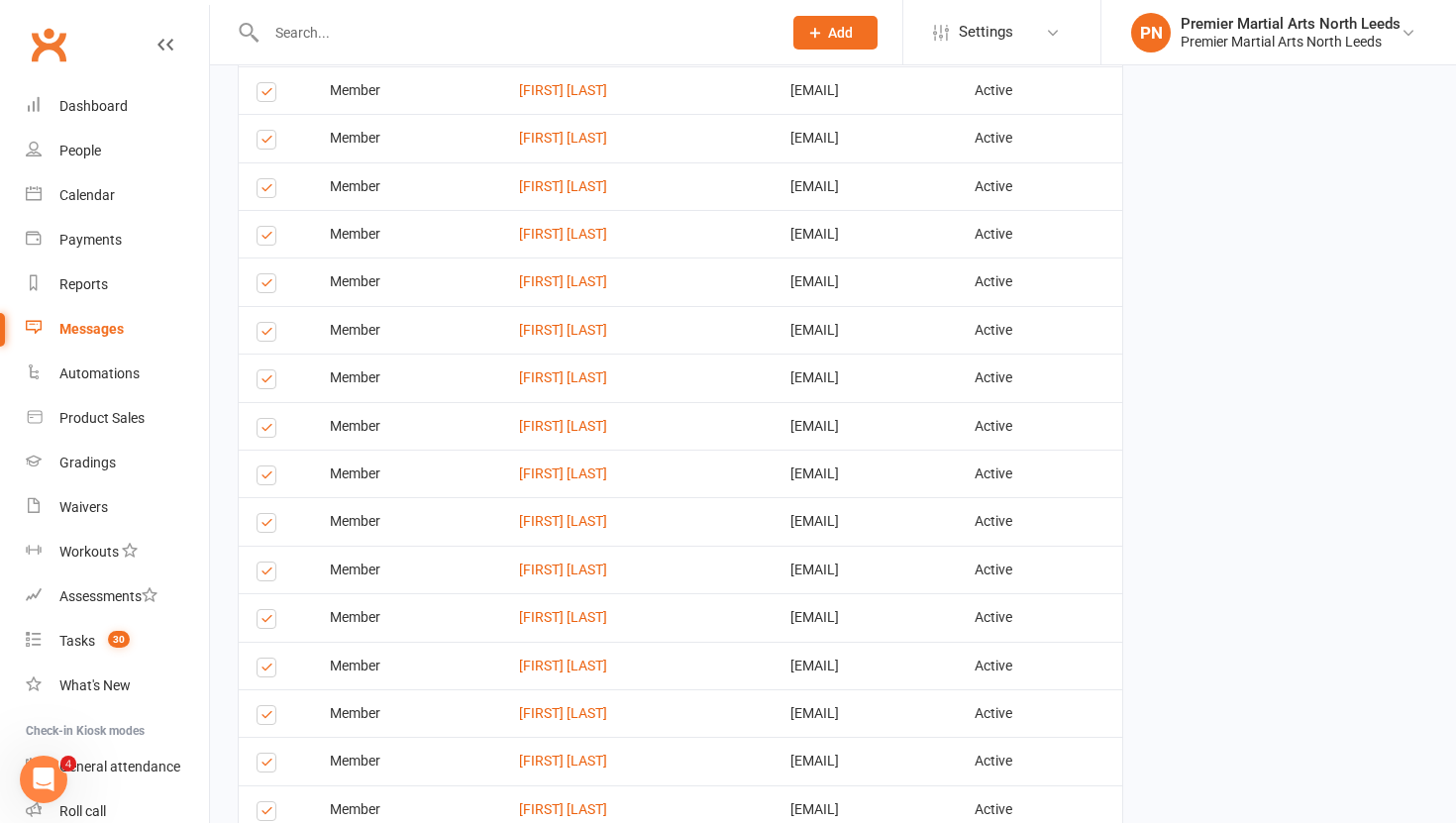 scroll, scrollTop: 3331, scrollLeft: 0, axis: vertical 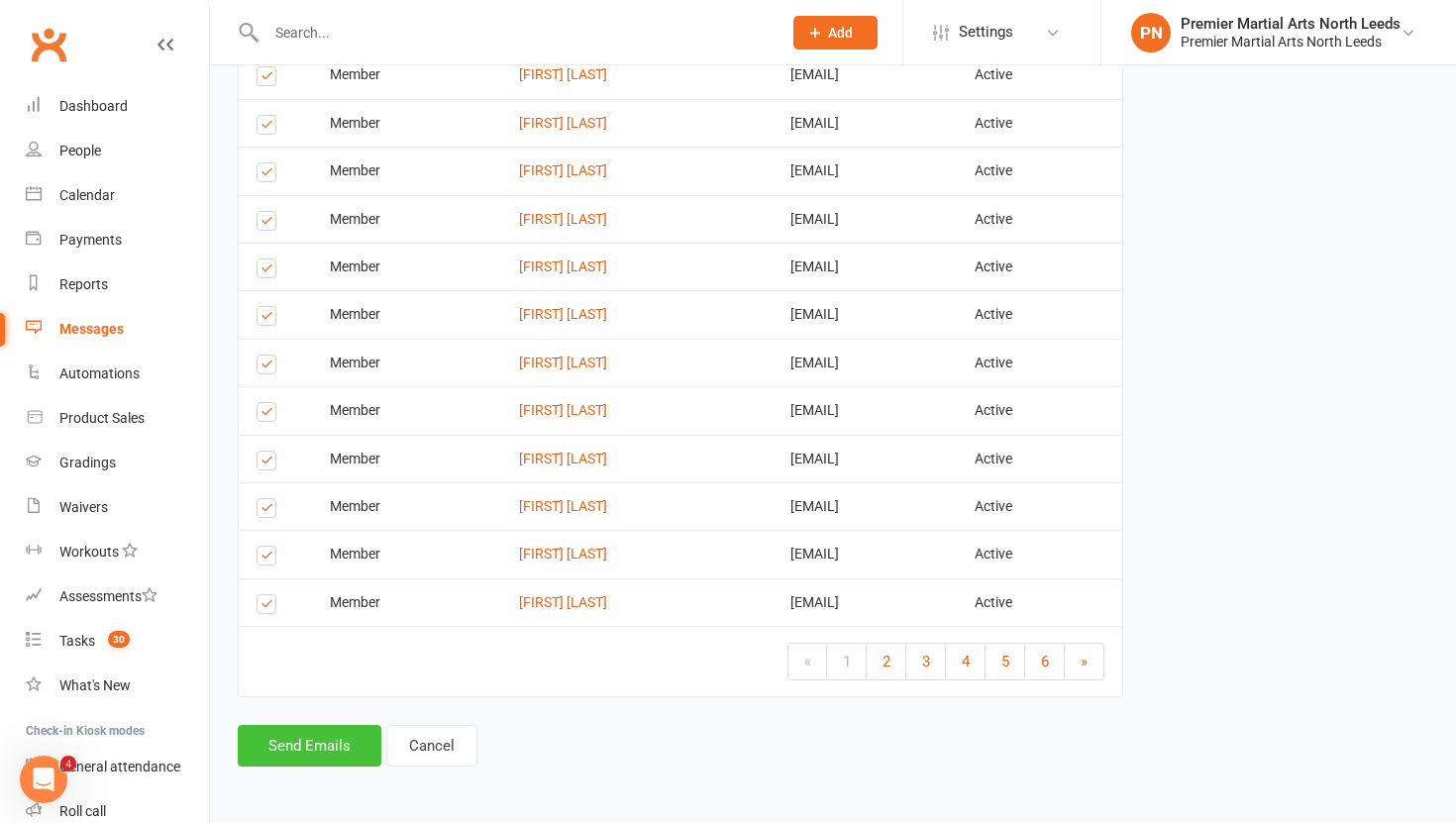 click on "Send Emails" at bounding box center (309, 746) 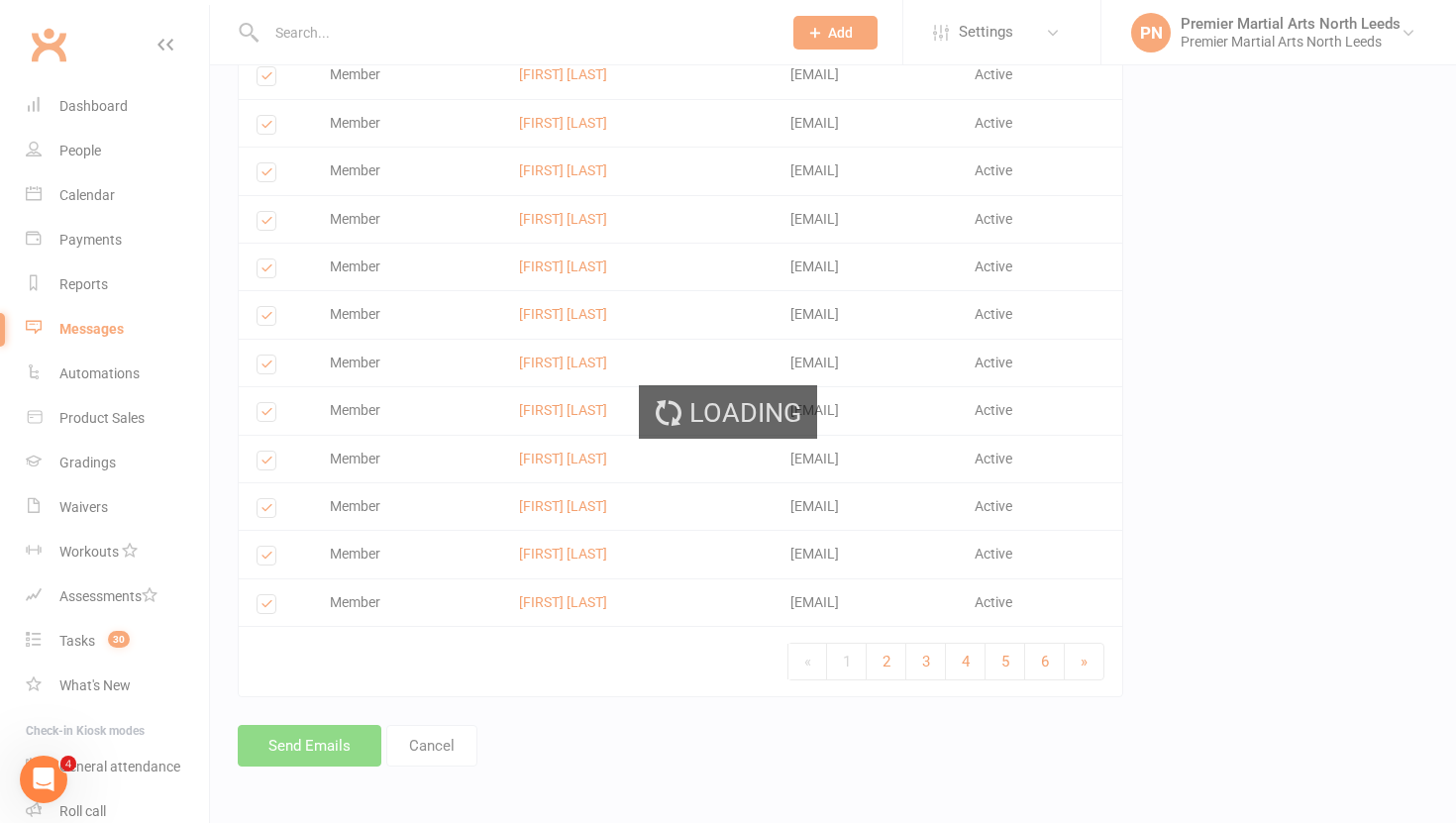 scroll, scrollTop: 3322, scrollLeft: 0, axis: vertical 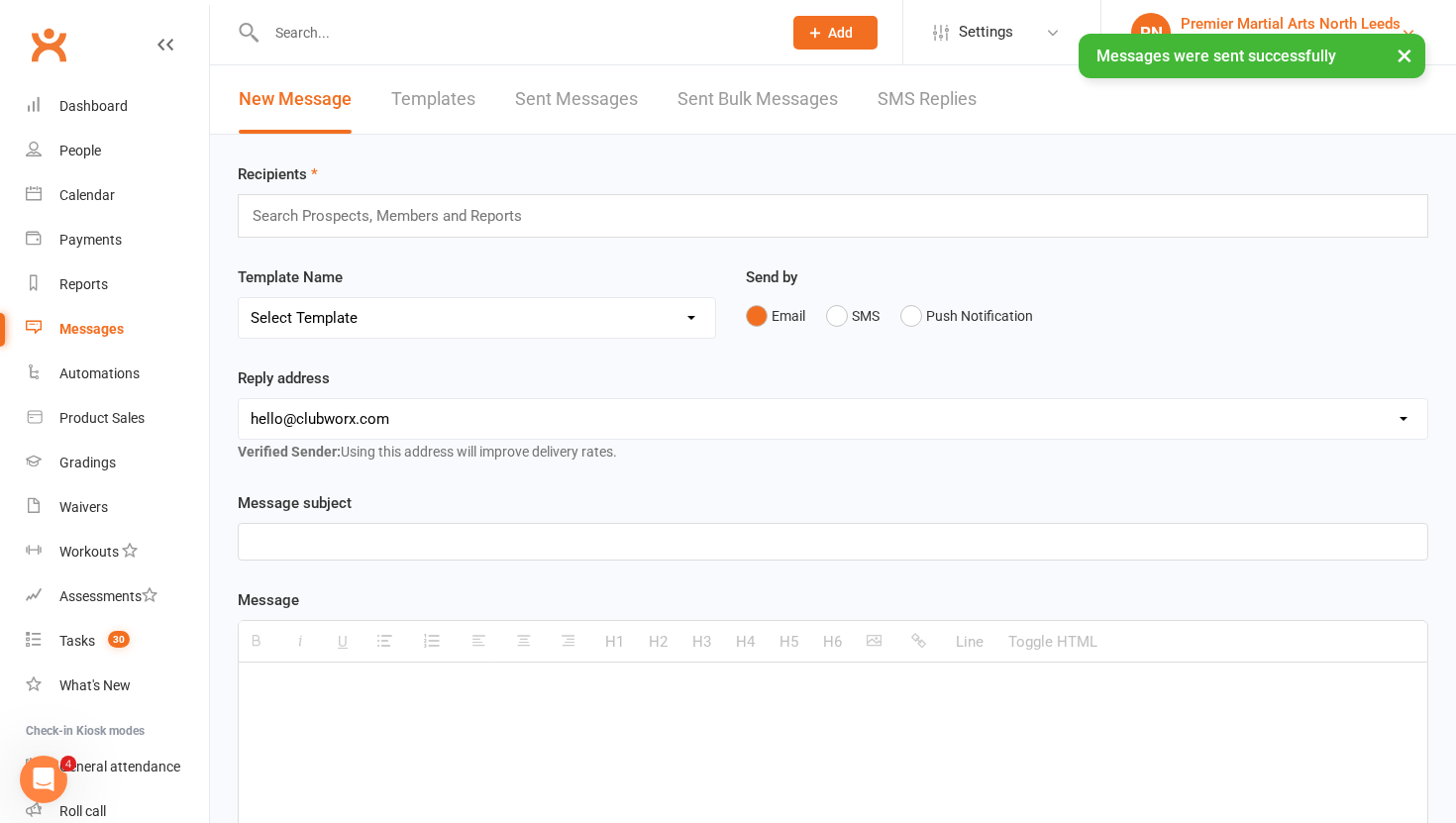click on "PN Premier Martial Arts North Leeds Premier Martial Arts North Leeds" at bounding box center [1279, 33] 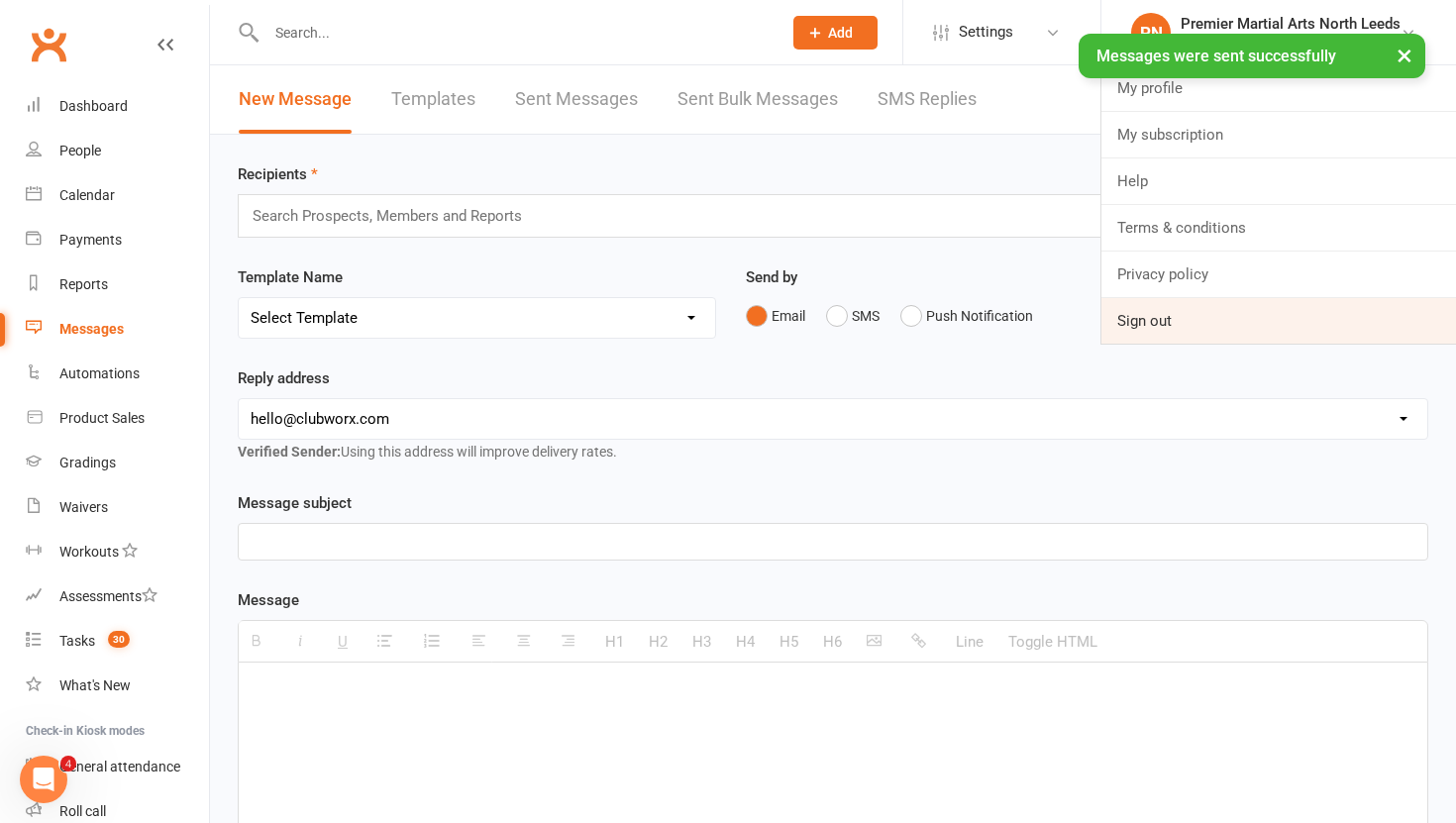 click on "Sign out" at bounding box center (1279, 321) 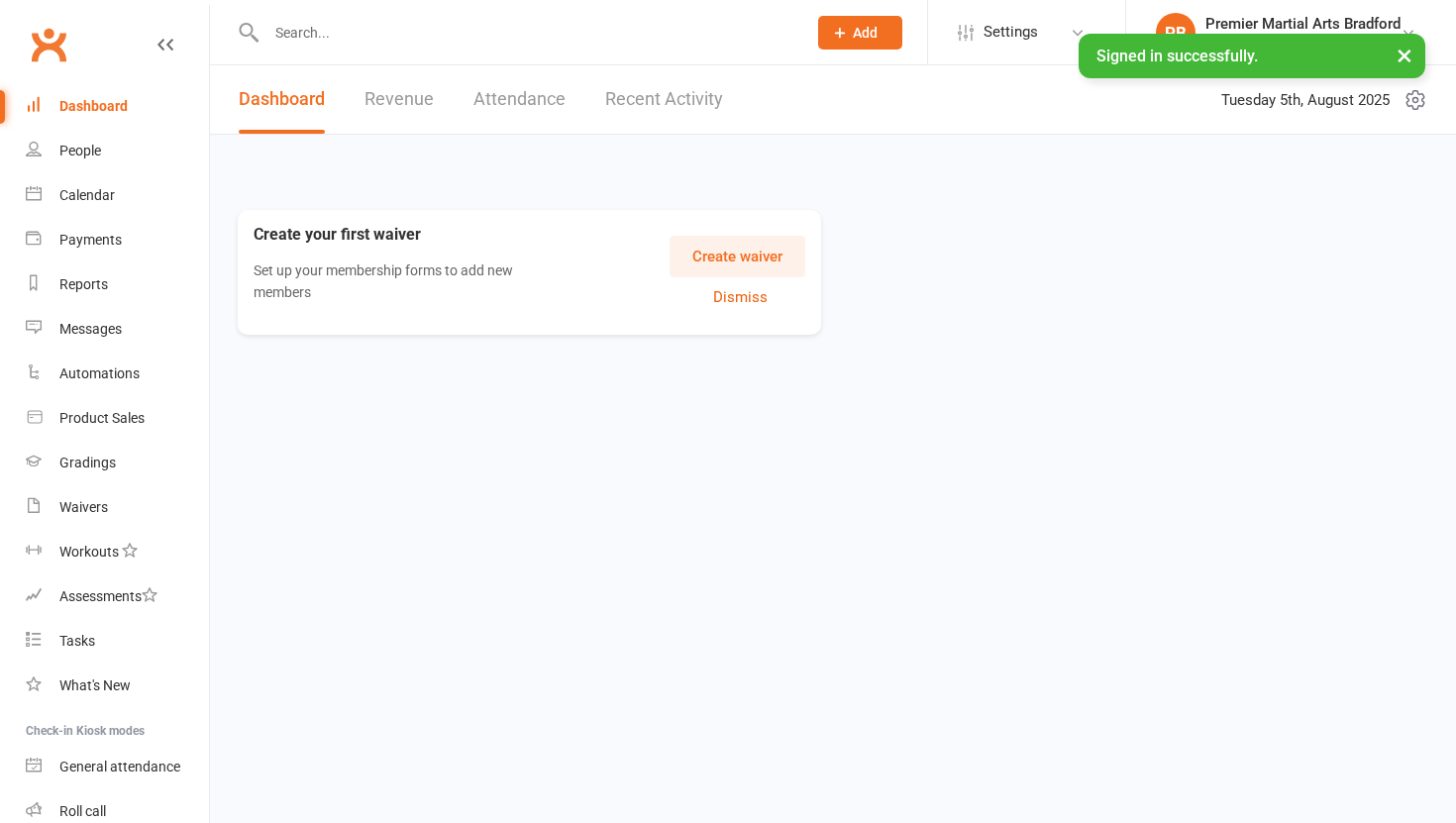 scroll, scrollTop: 0, scrollLeft: 0, axis: both 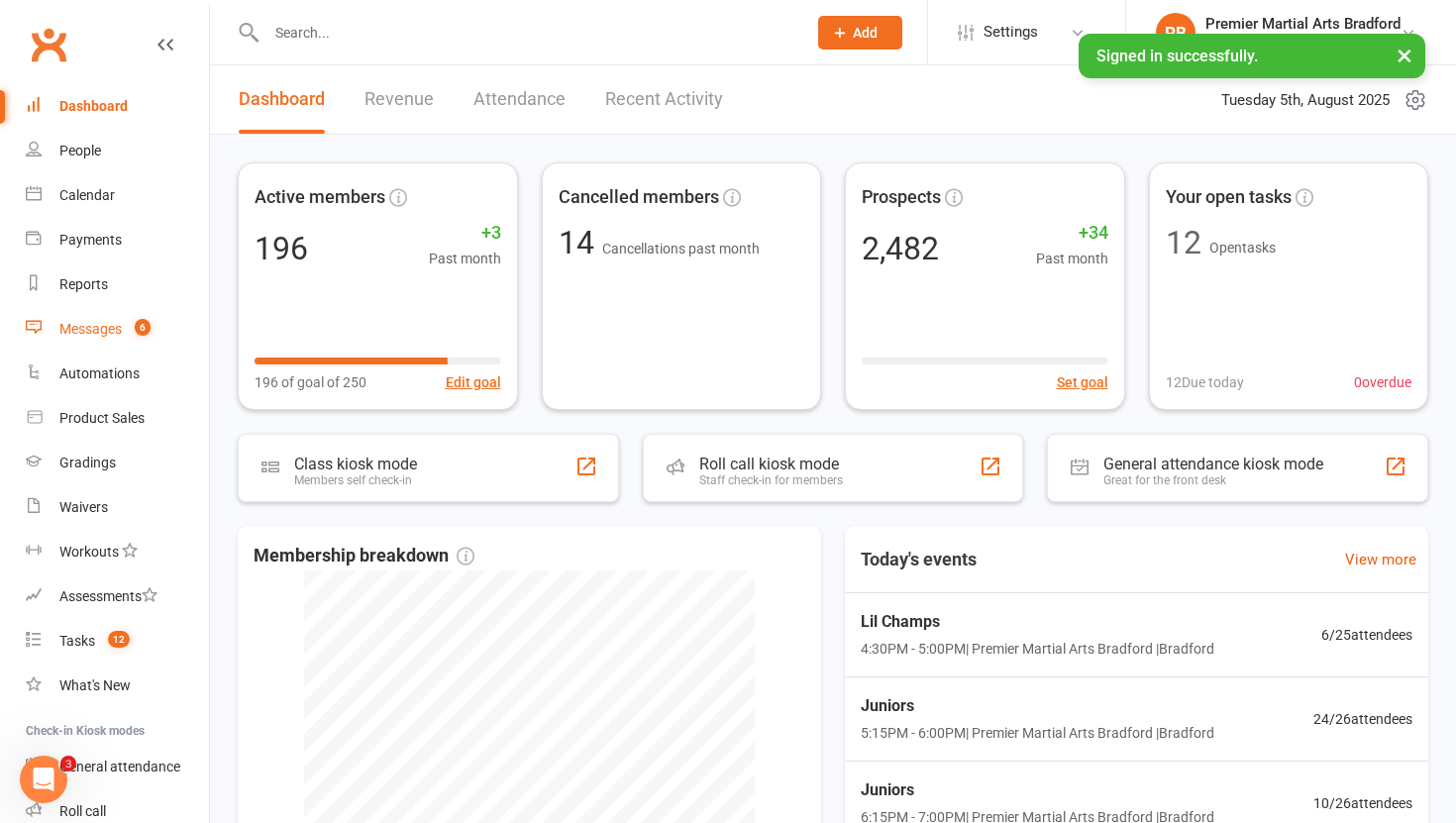 click on "Messages" at bounding box center (90, 329) 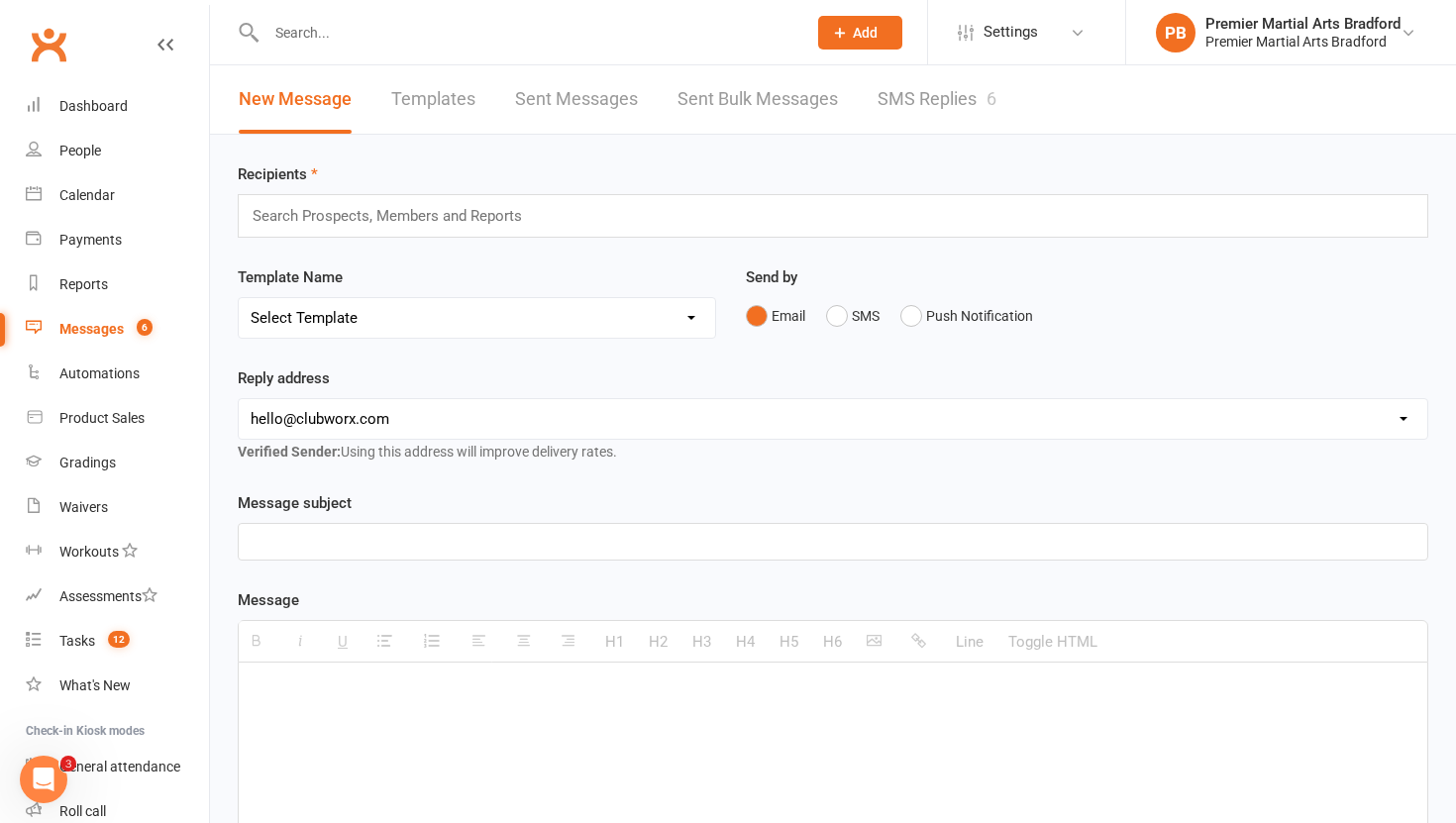 click on "SMS Replies  6" at bounding box center (937, 99) 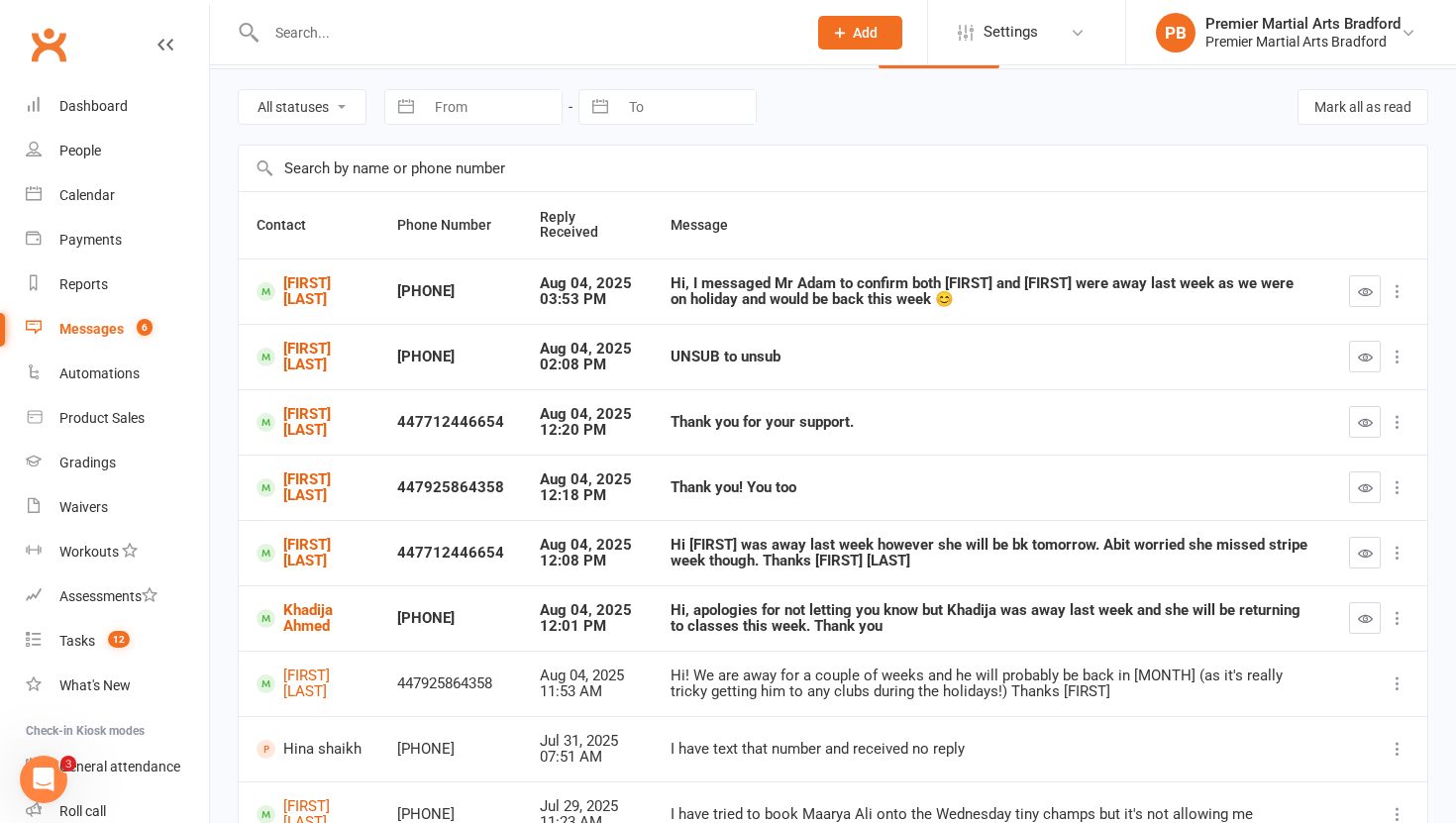 scroll, scrollTop: 68, scrollLeft: 0, axis: vertical 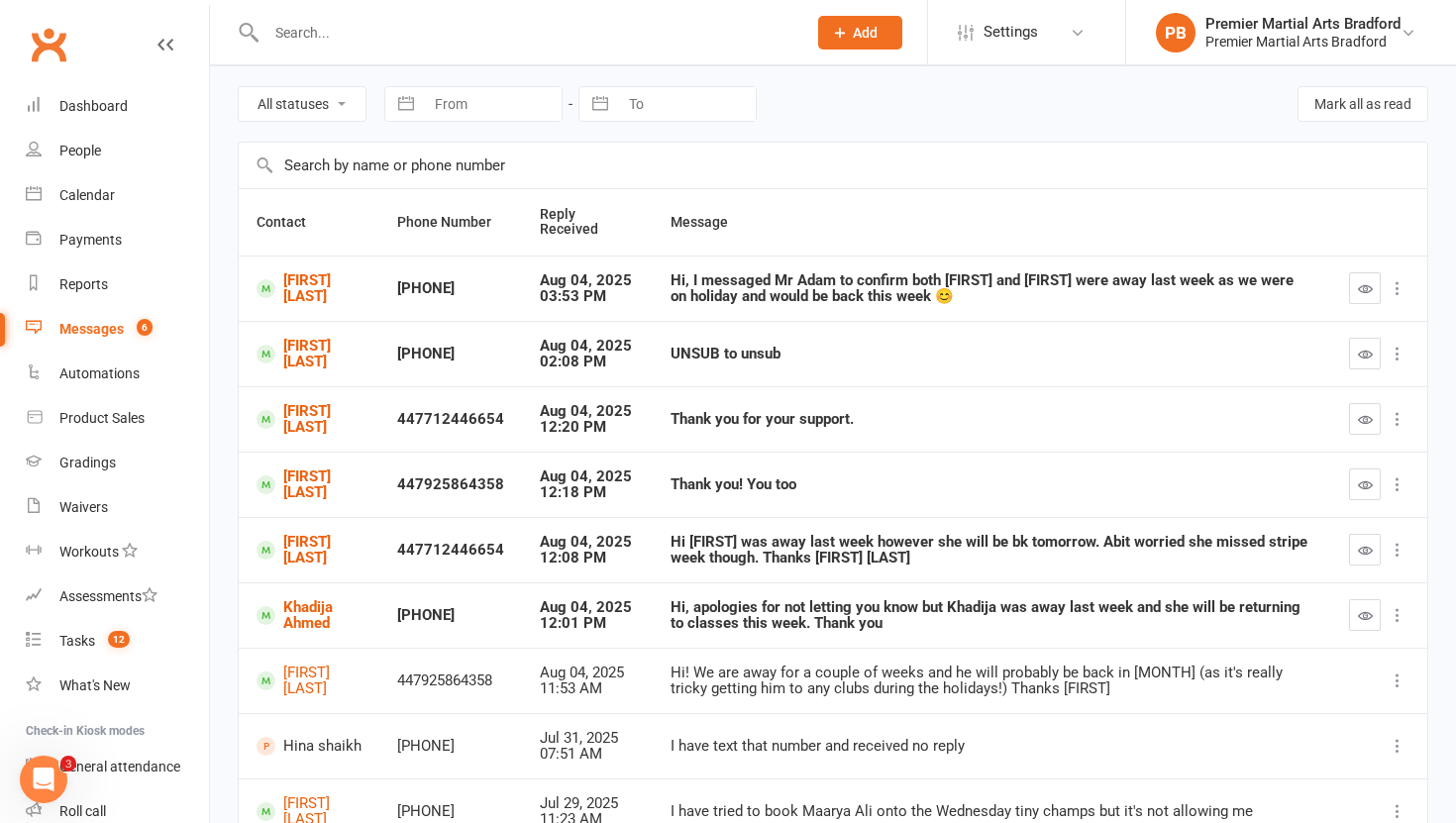 click on "Messages" at bounding box center [91, 329] 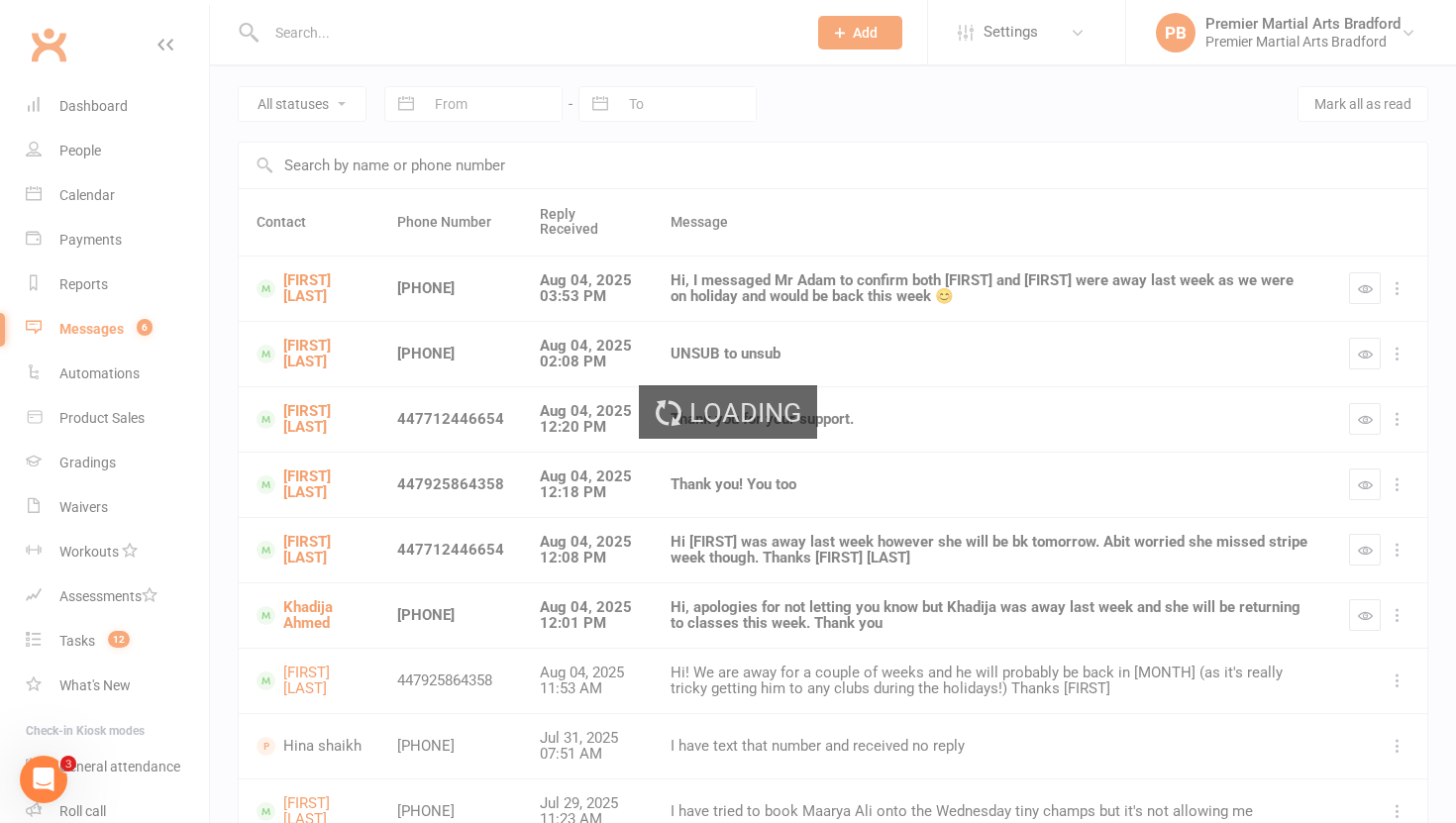 scroll, scrollTop: 0, scrollLeft: 0, axis: both 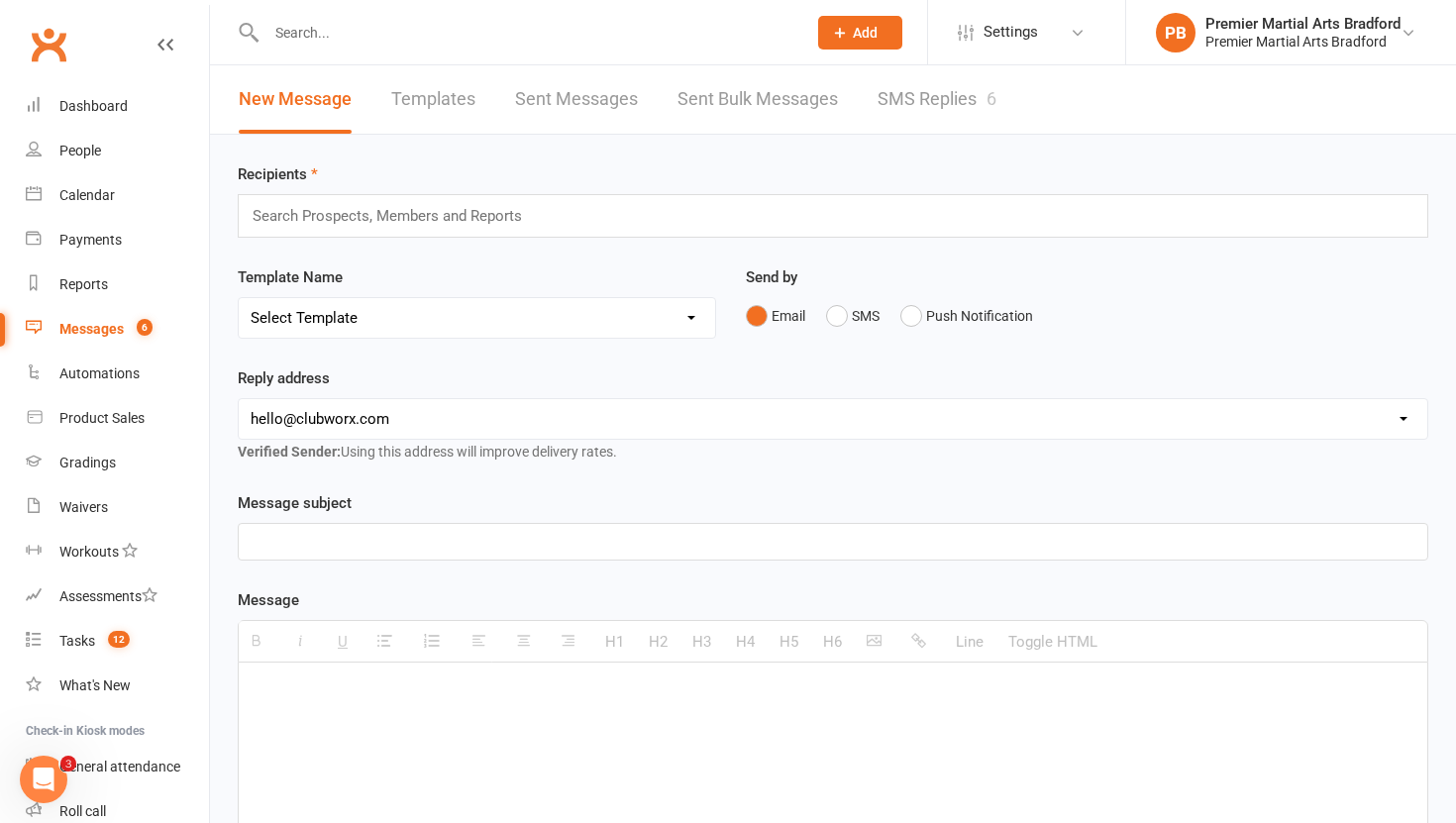 click at bounding box center [395, 216] 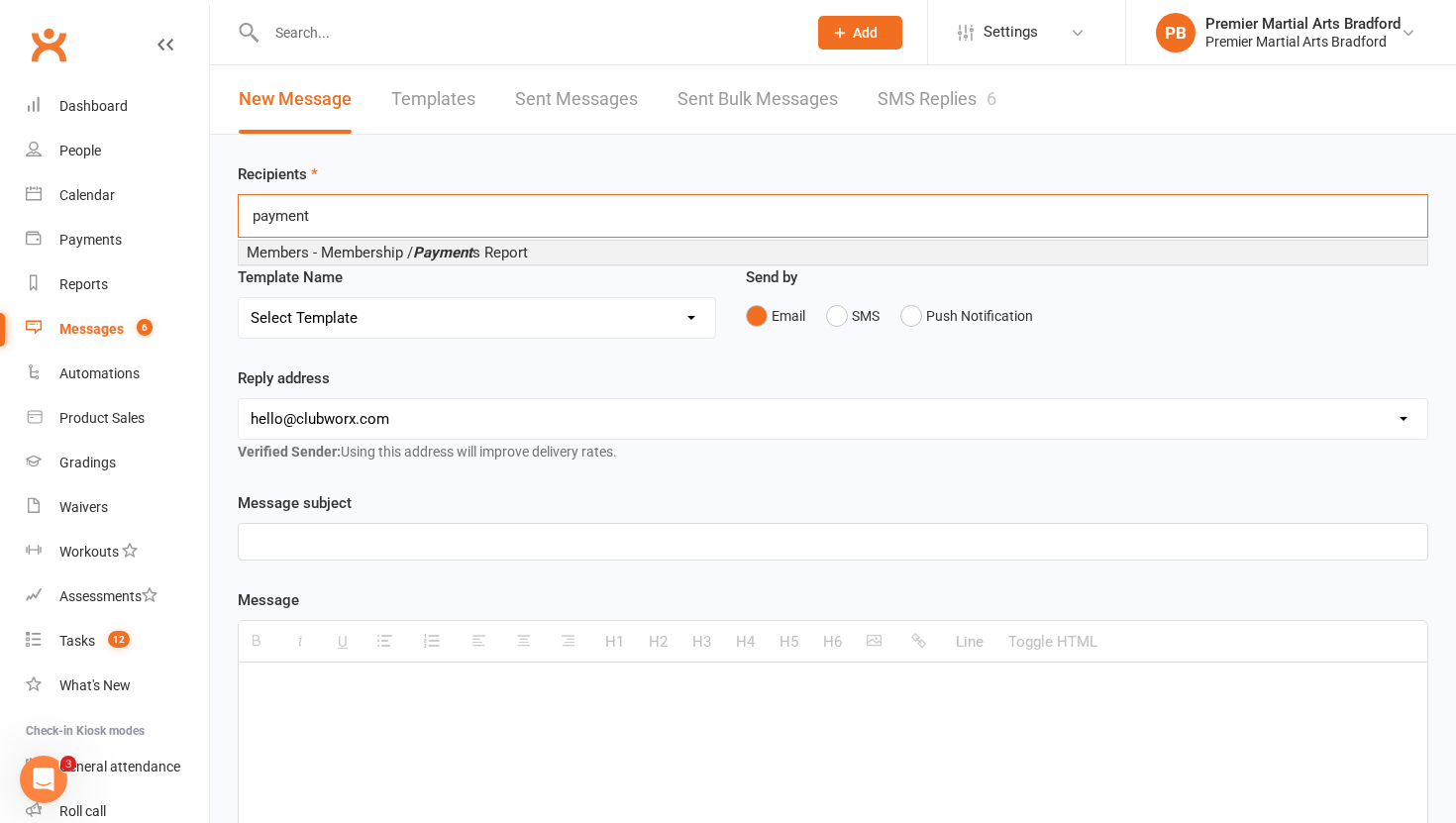 type on "payment" 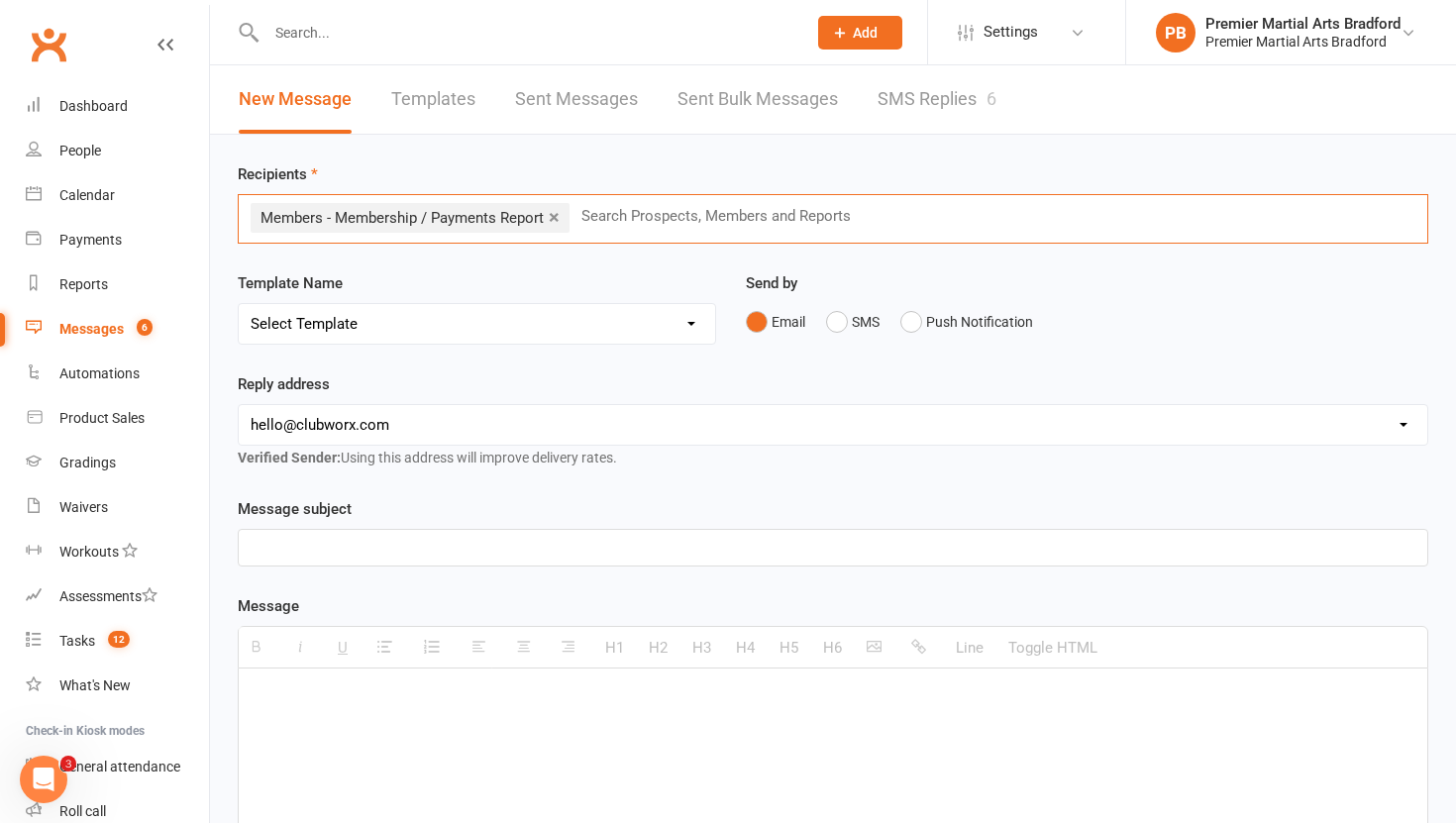 click on "[EMAIL] [EMAIL]" at bounding box center [833, 425] 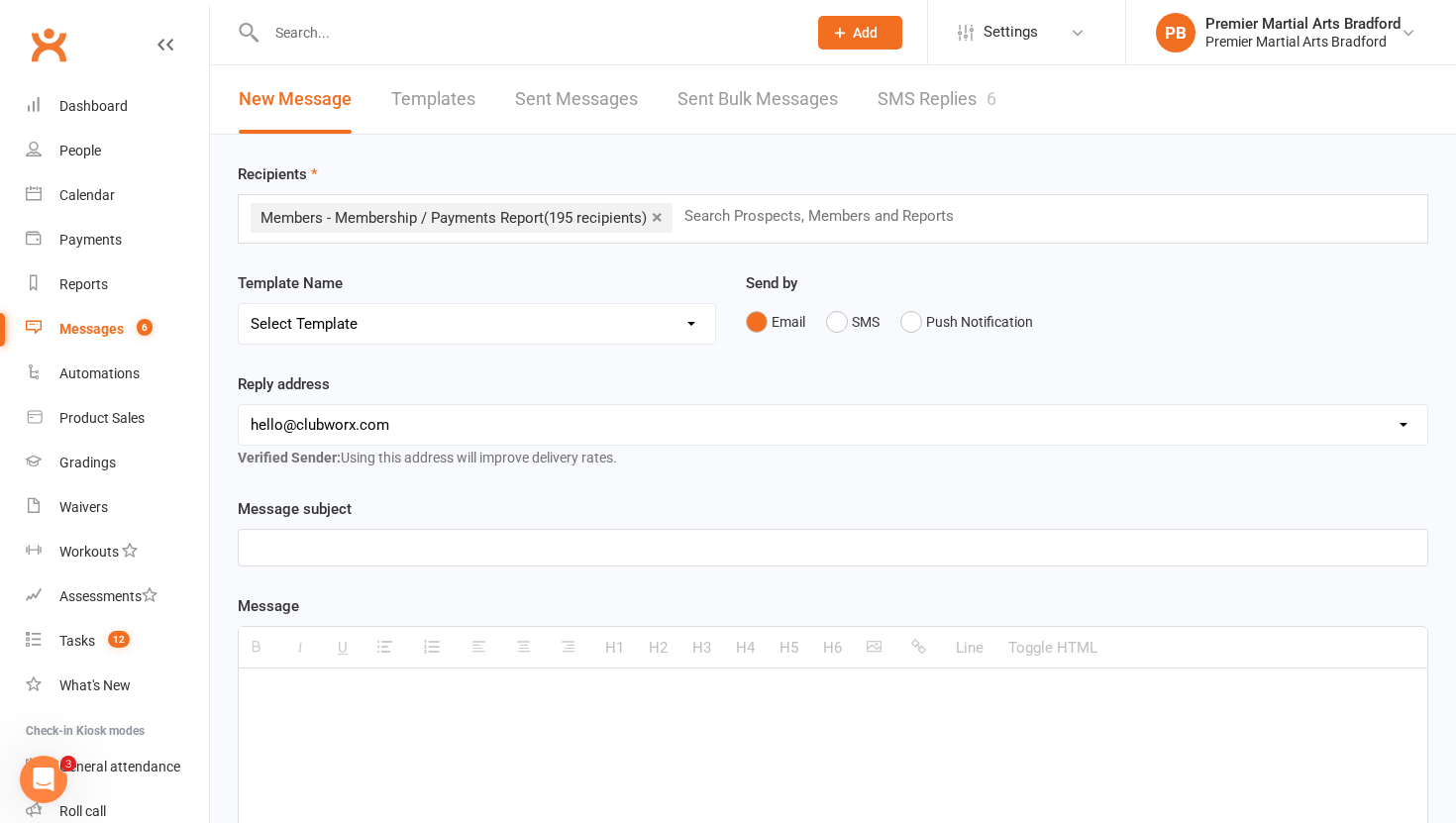 select on "1" 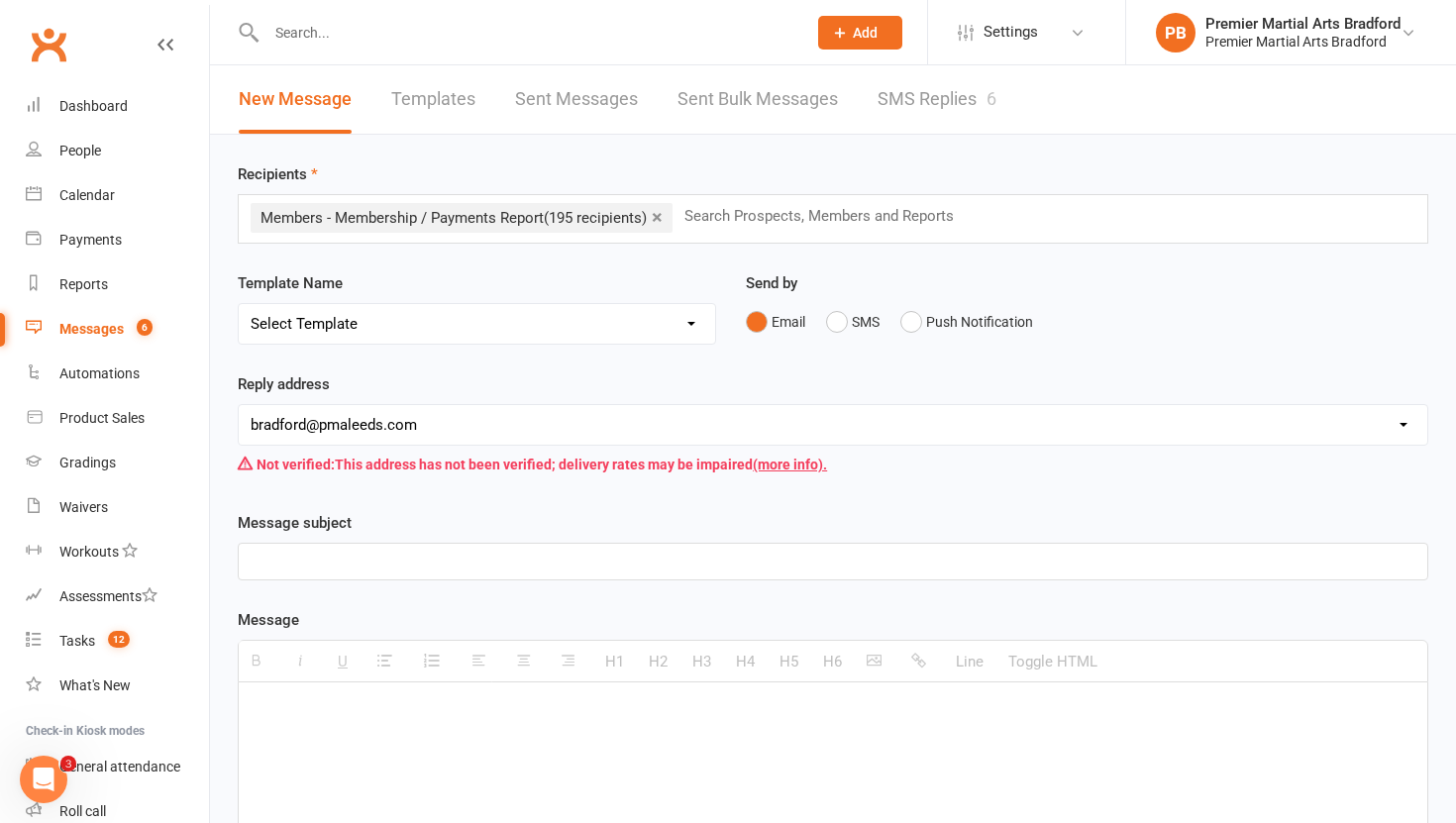 click at bounding box center (833, 562) 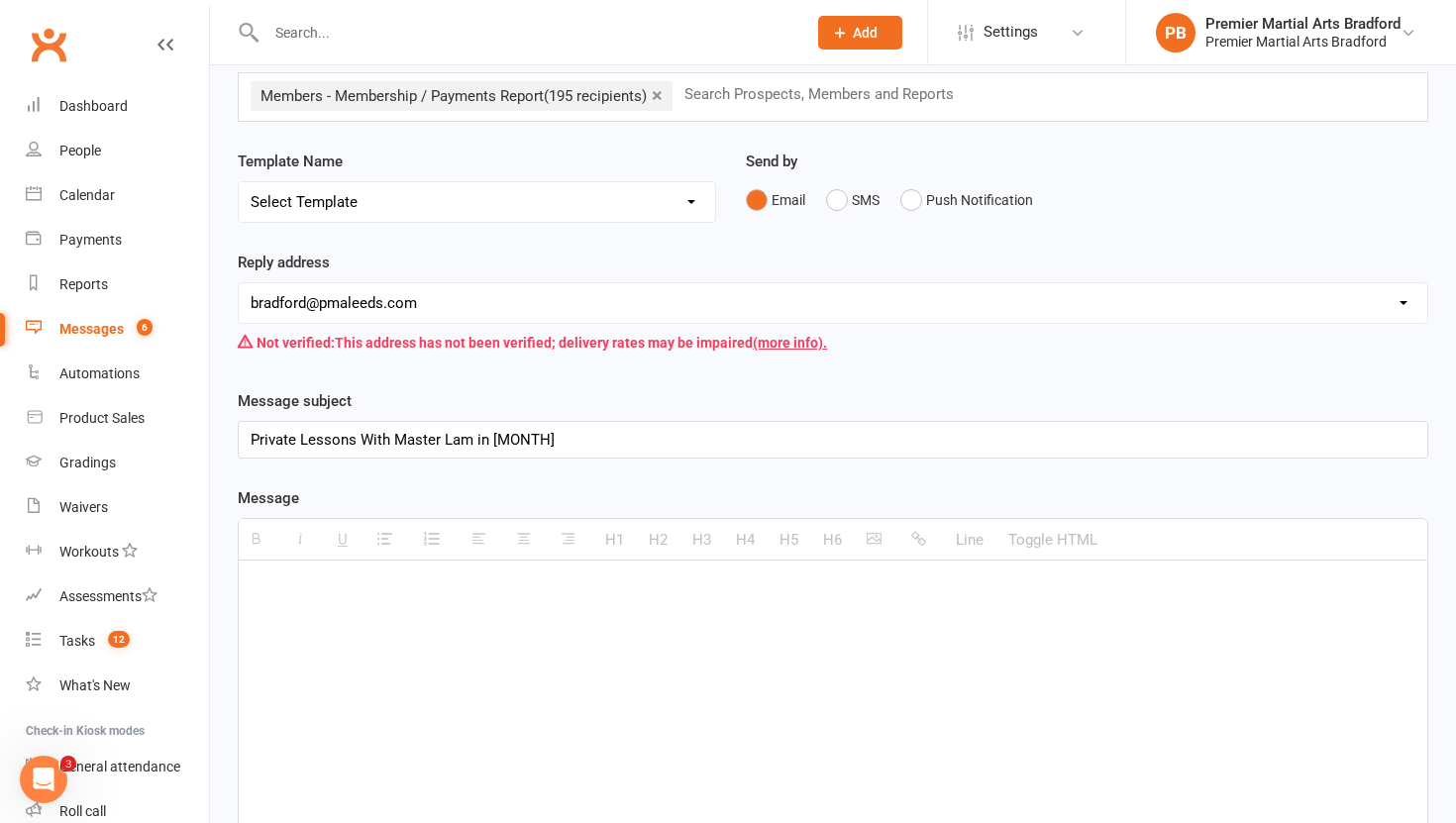 scroll, scrollTop: 288, scrollLeft: 0, axis: vertical 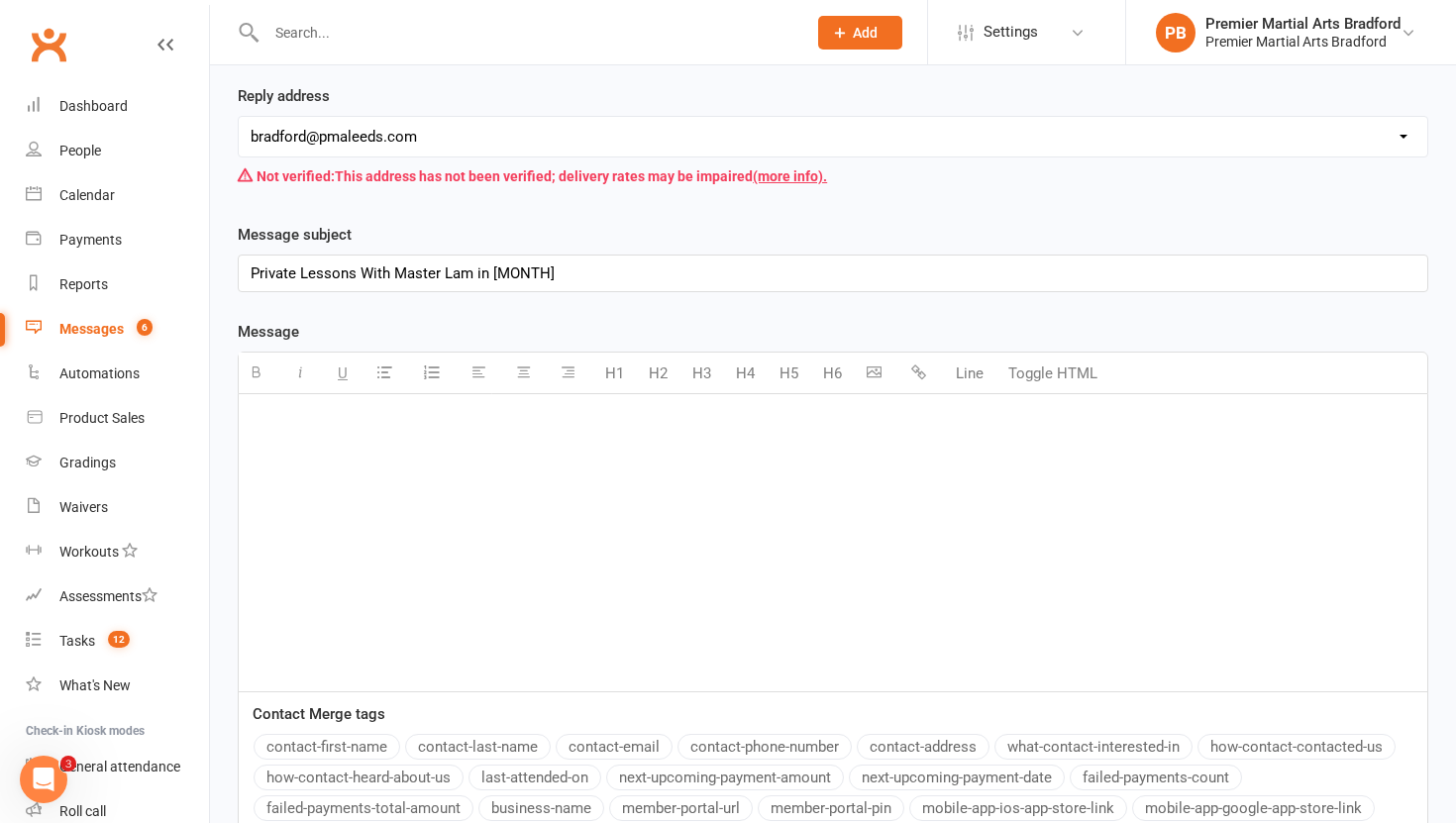 click at bounding box center [833, 543] 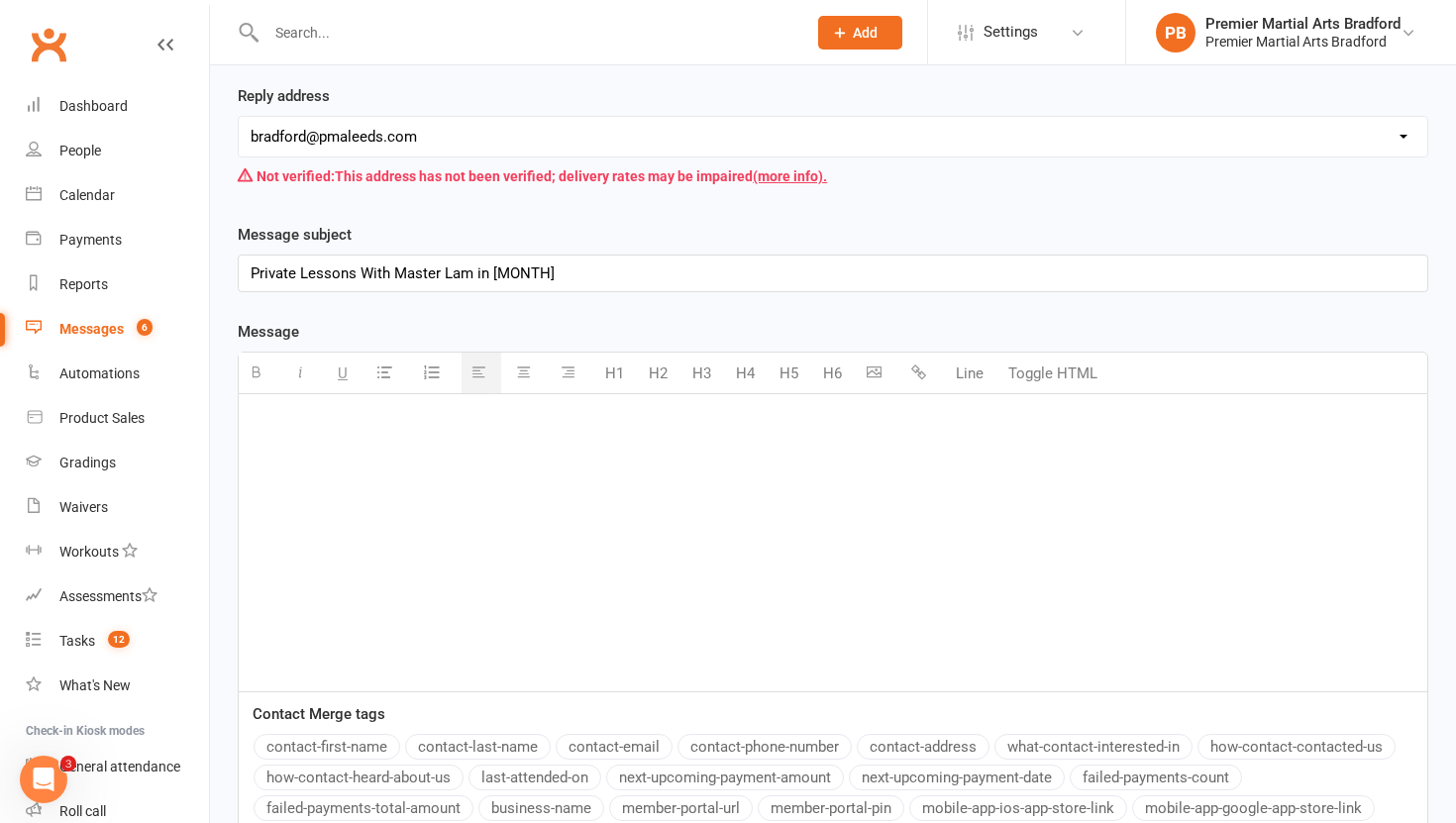 paste 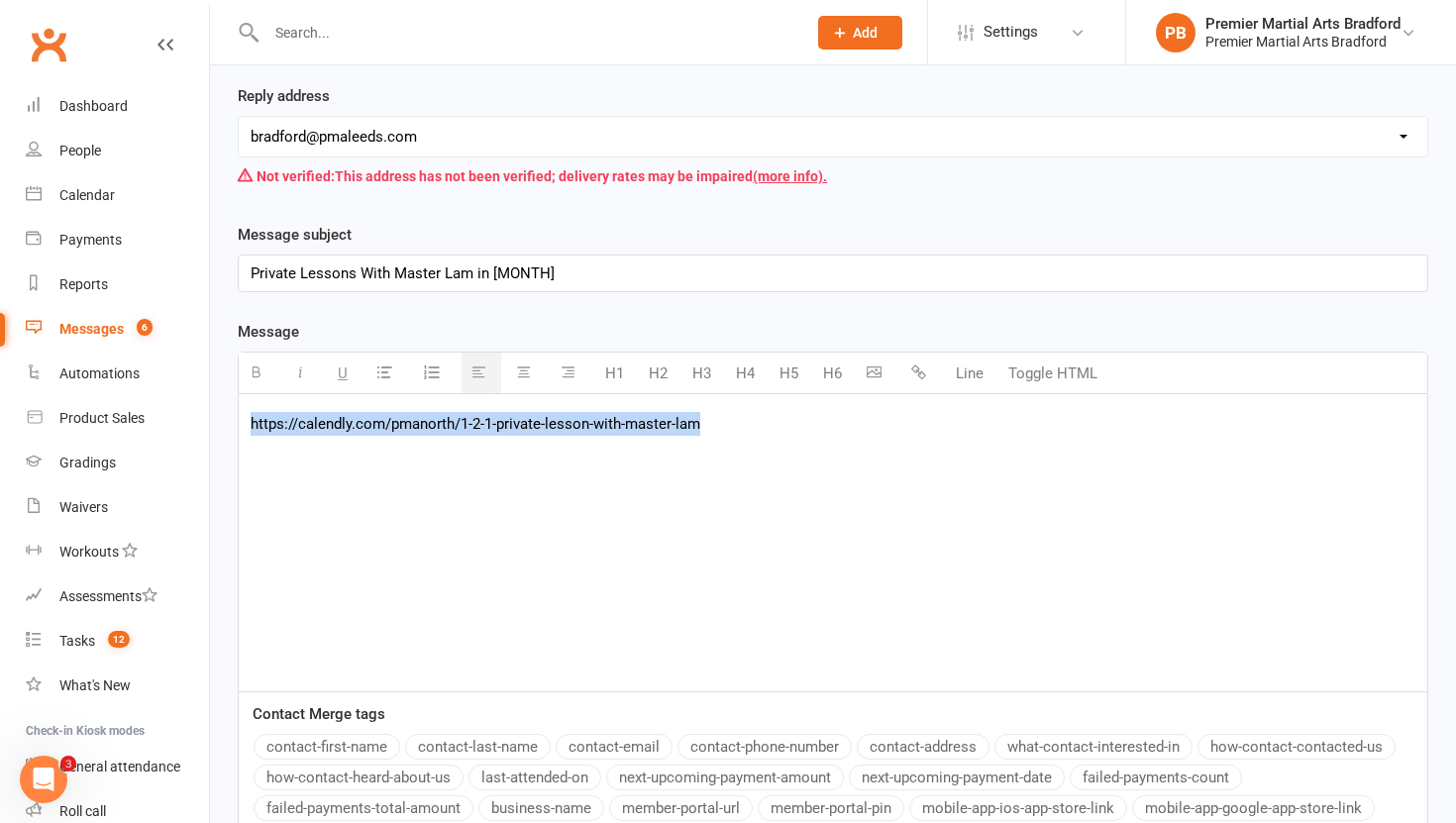 drag, startPoint x: 723, startPoint y: 428, endPoint x: 239, endPoint y: 423, distance: 484.02583 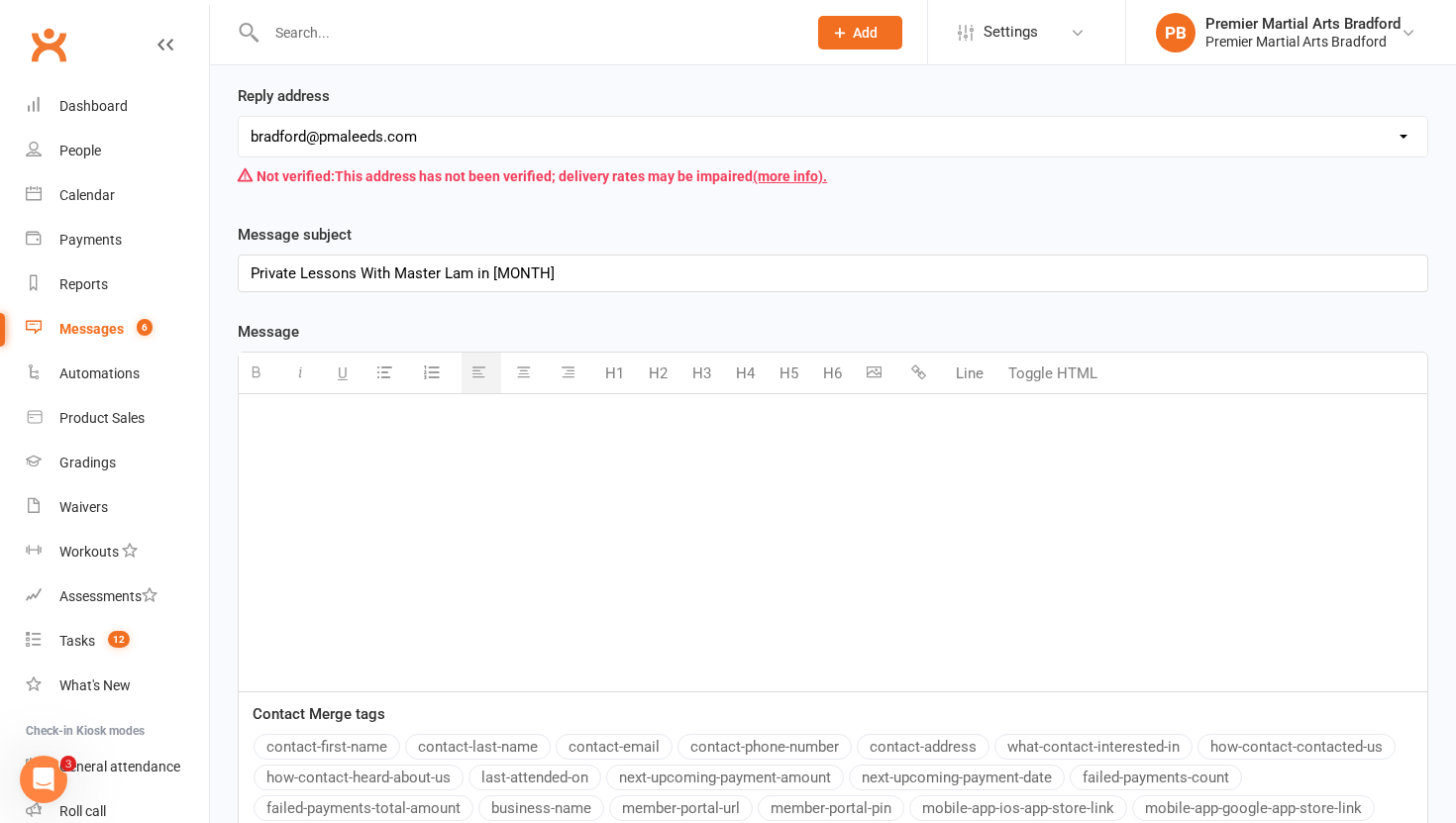 click at bounding box center [833, 543] 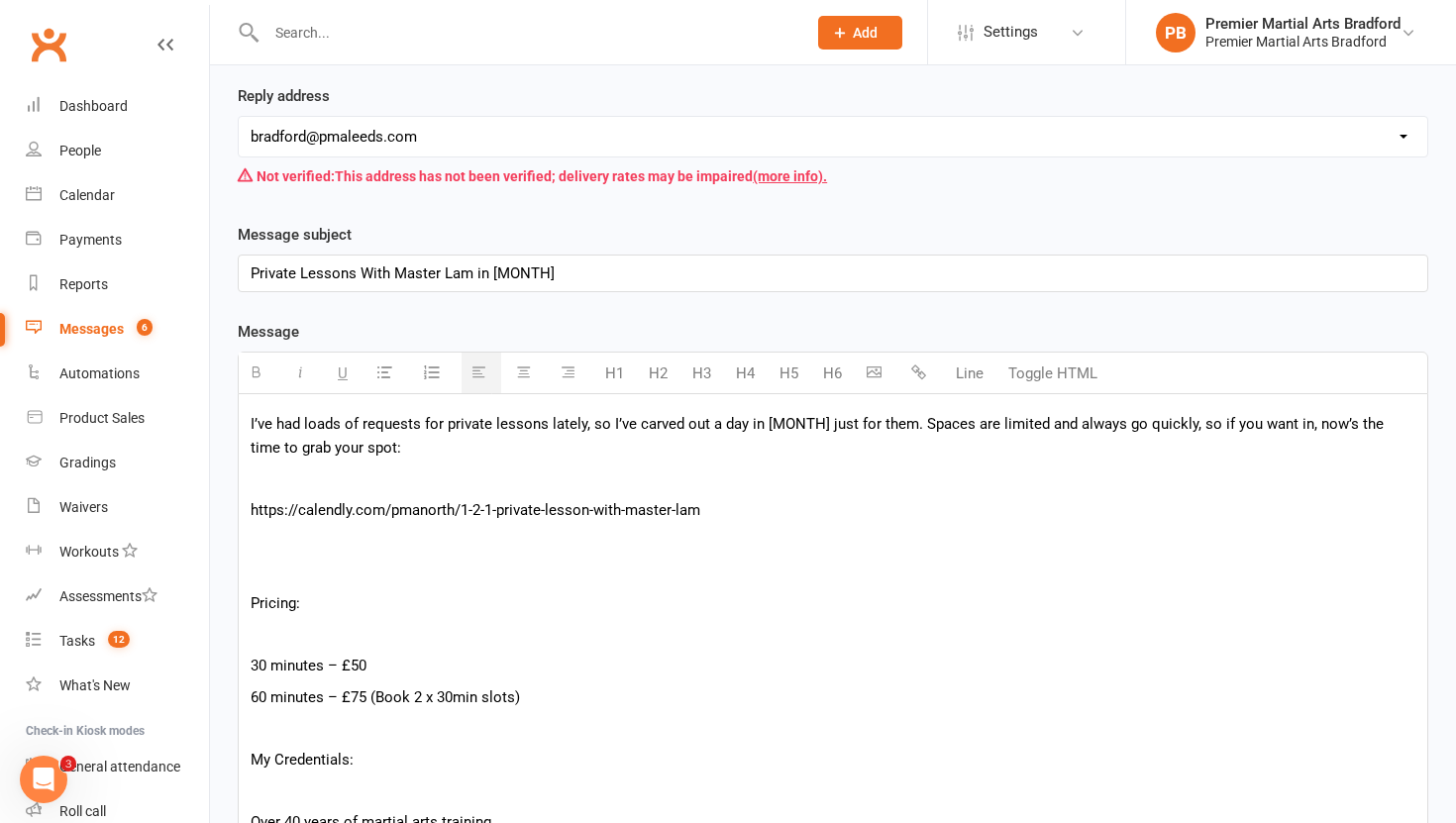 click at bounding box center [833, 541] 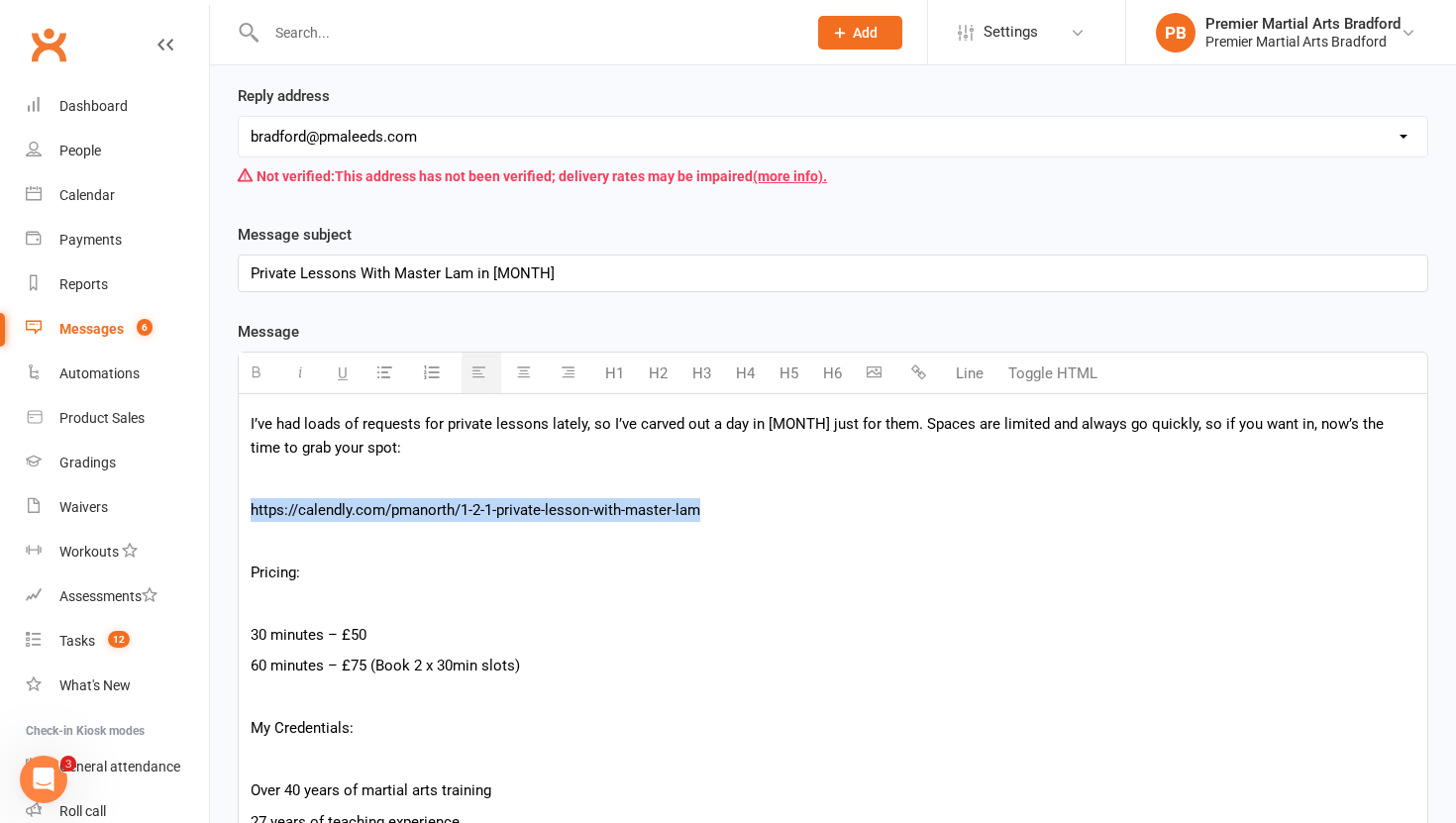 drag, startPoint x: 706, startPoint y: 512, endPoint x: 265, endPoint y: 498, distance: 441.22217 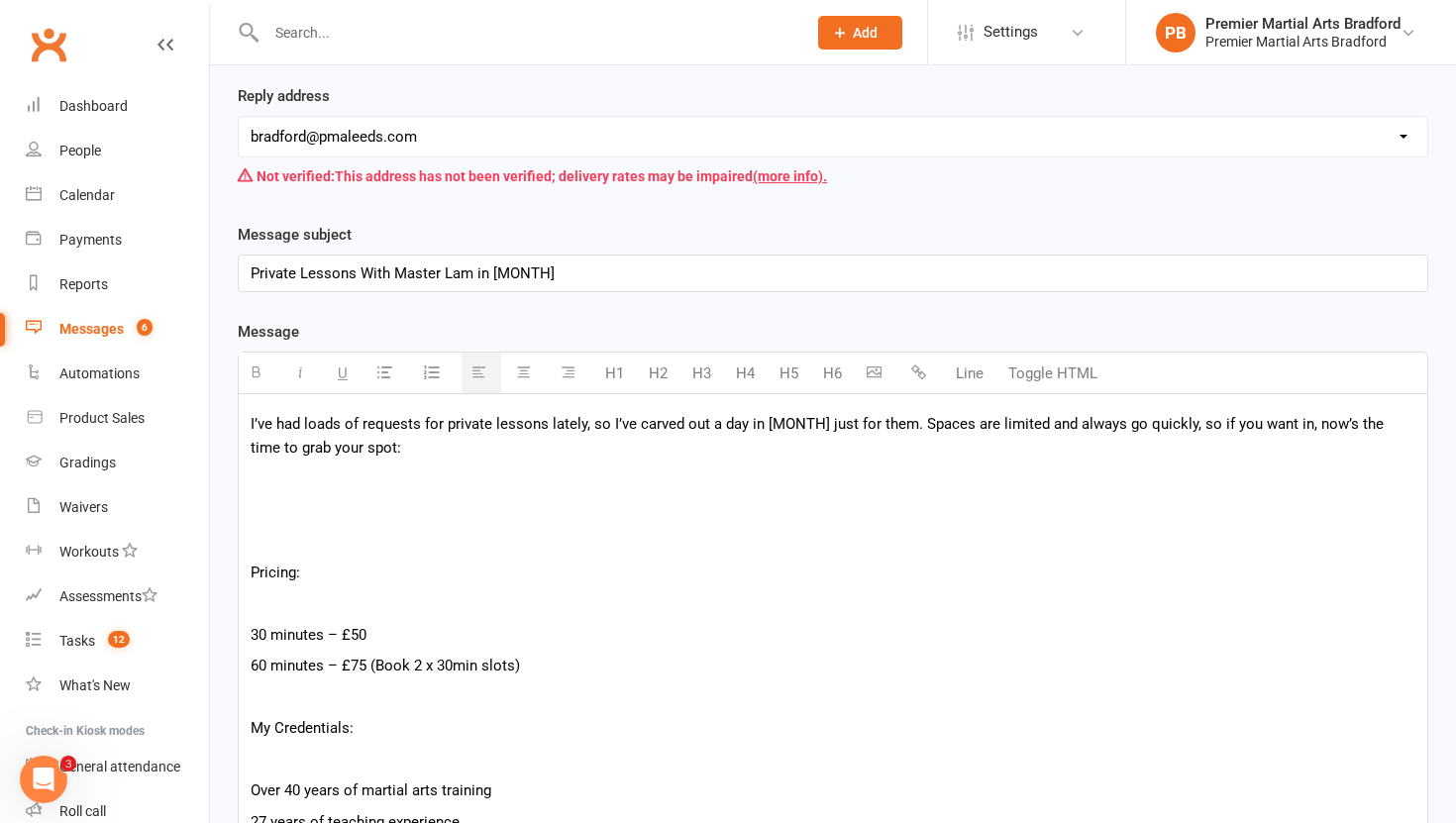 click at bounding box center [918, 371] 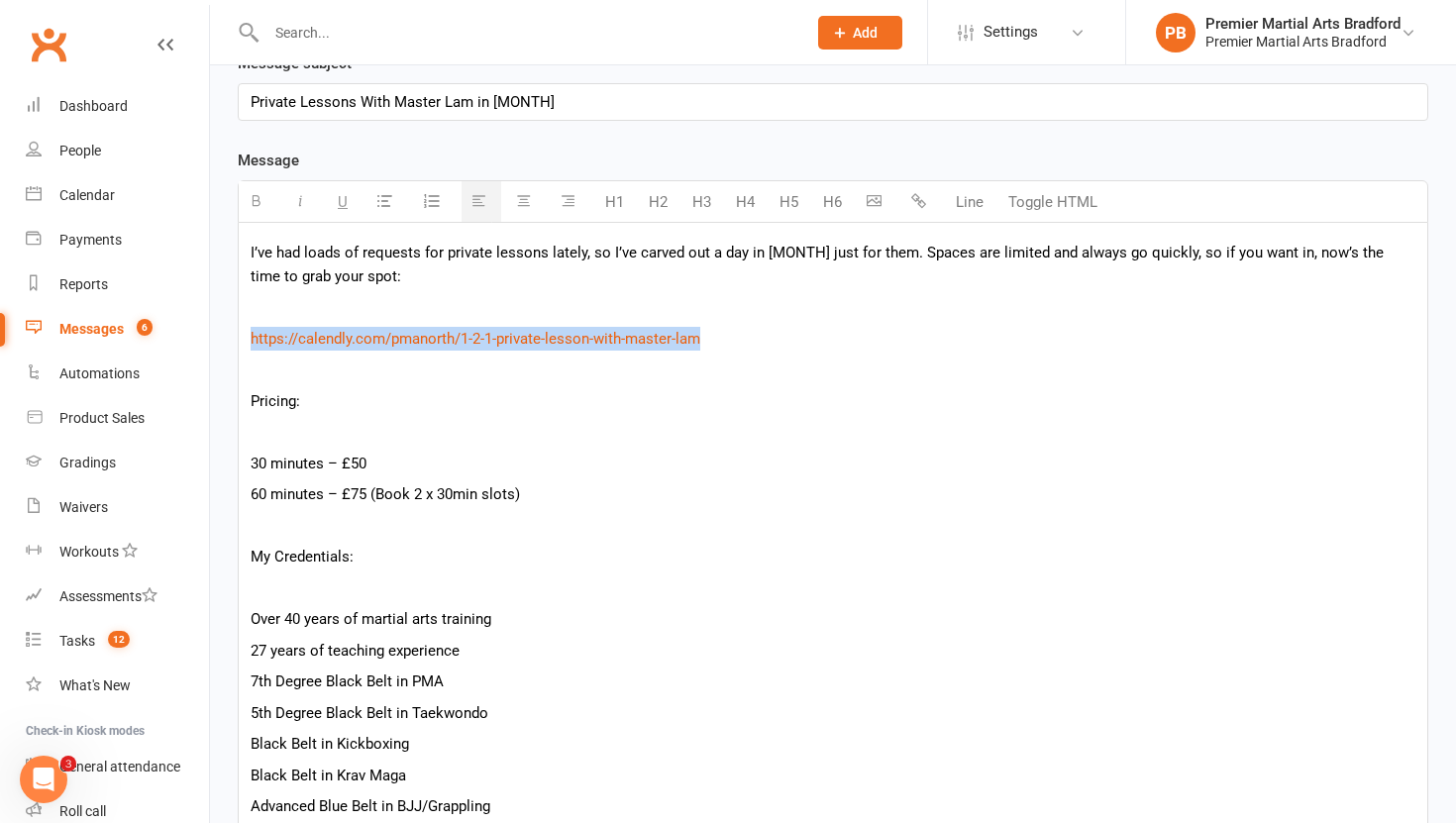 scroll, scrollTop: 499, scrollLeft: 0, axis: vertical 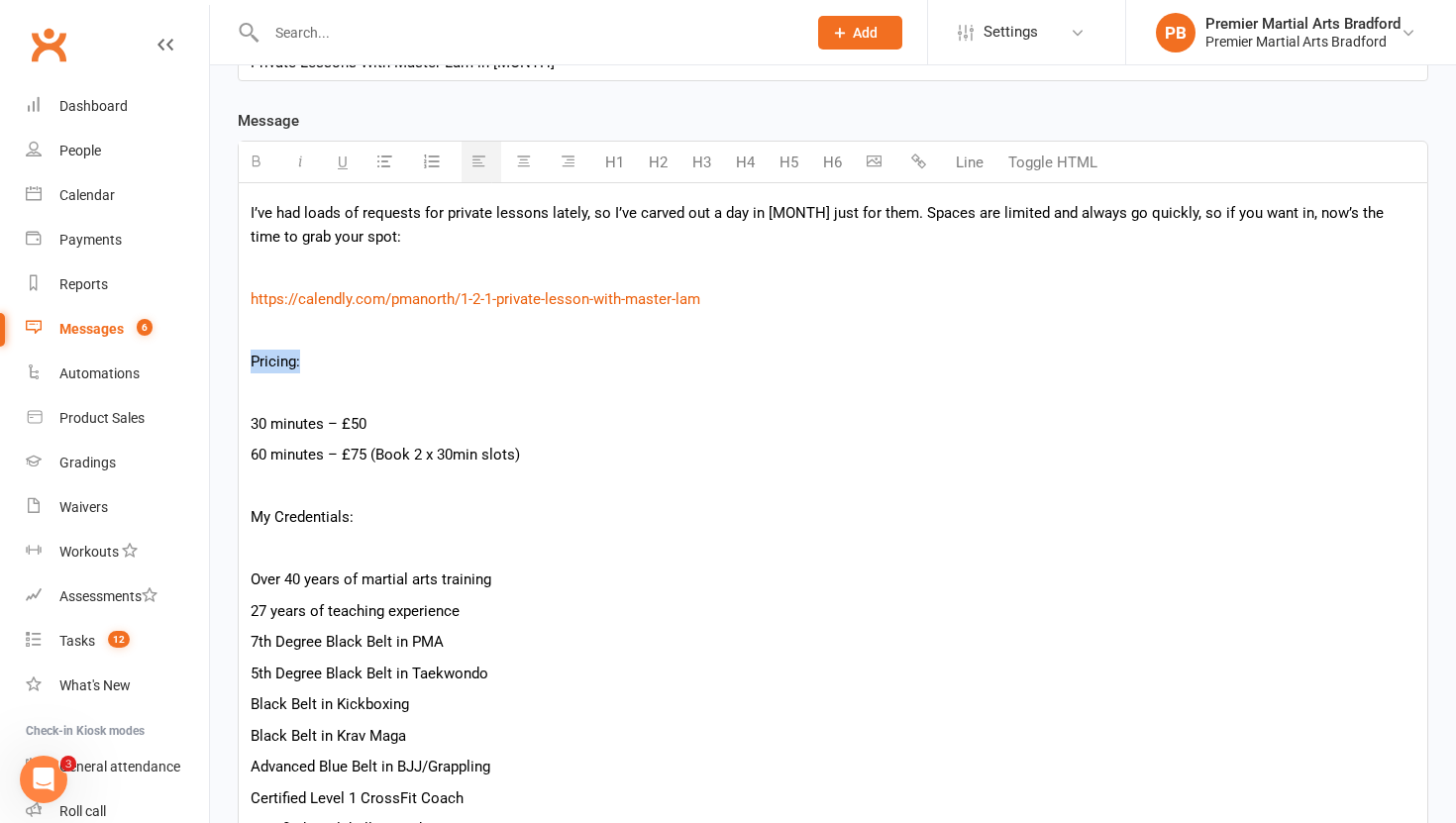 drag, startPoint x: 344, startPoint y: 365, endPoint x: 226, endPoint y: 363, distance: 118.01695 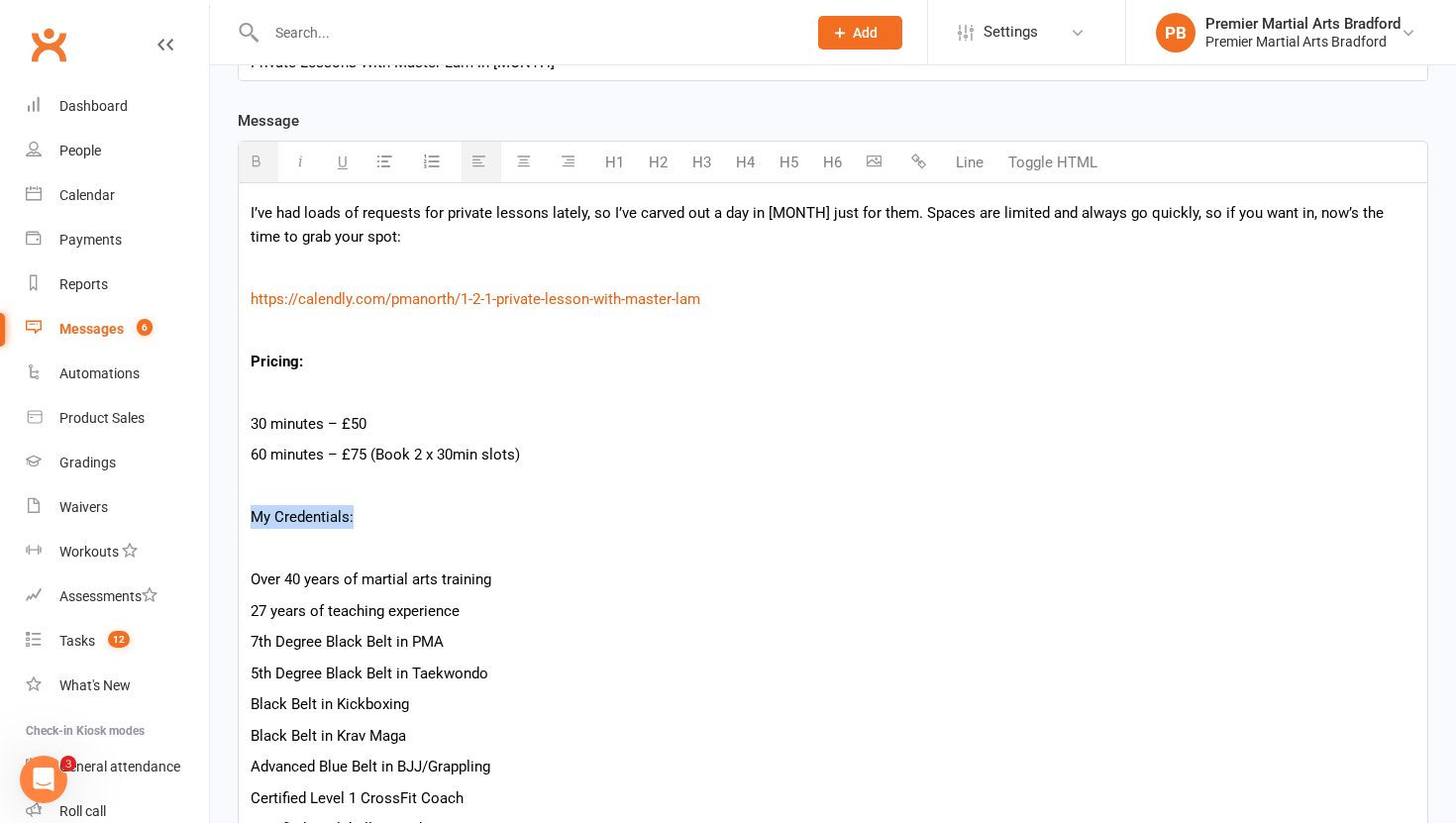 drag, startPoint x: 381, startPoint y: 515, endPoint x: 232, endPoint y: 515, distance: 149 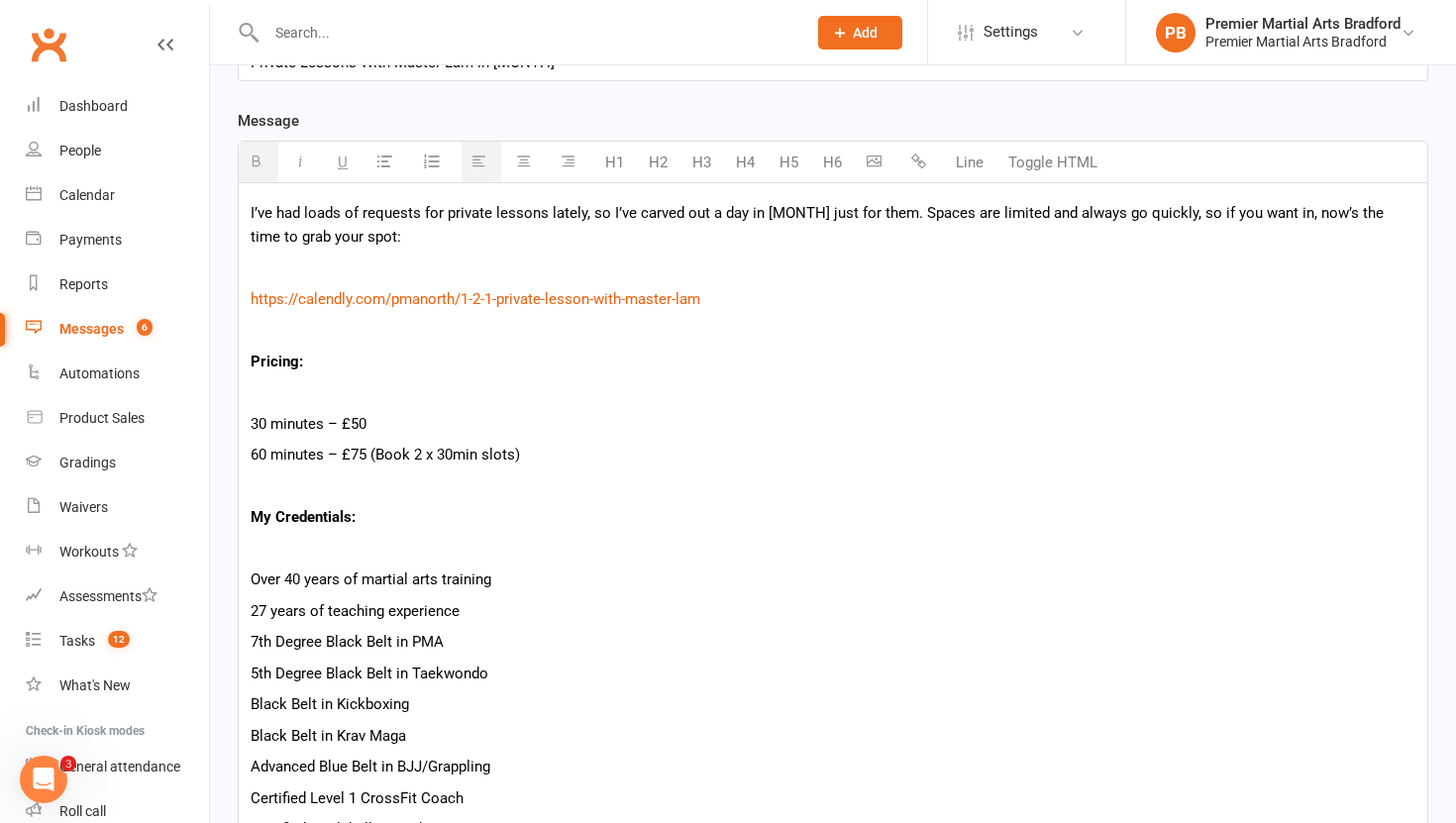click on "My Credentials:" at bounding box center [833, 517] 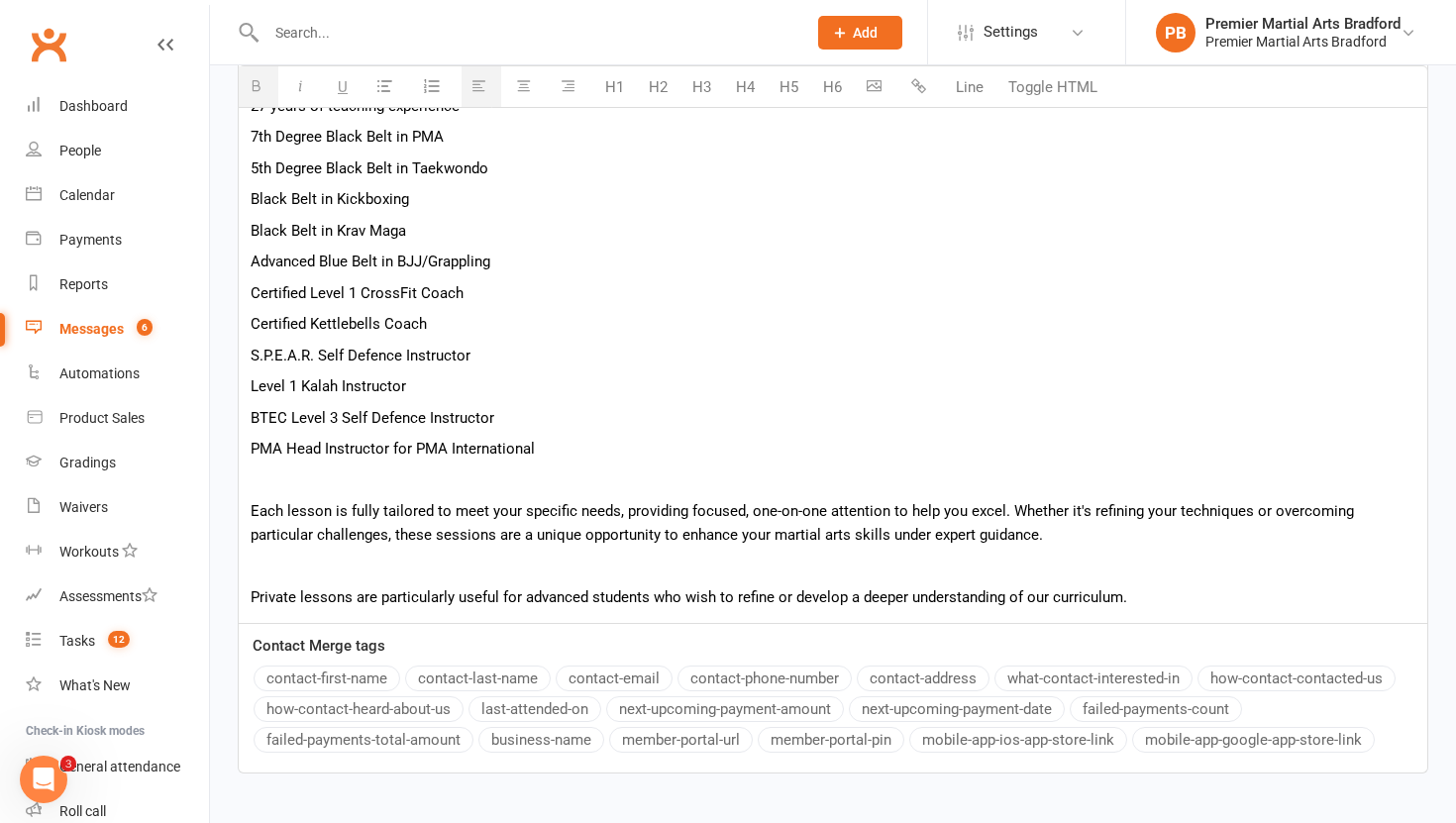 scroll, scrollTop: 1132, scrollLeft: 0, axis: vertical 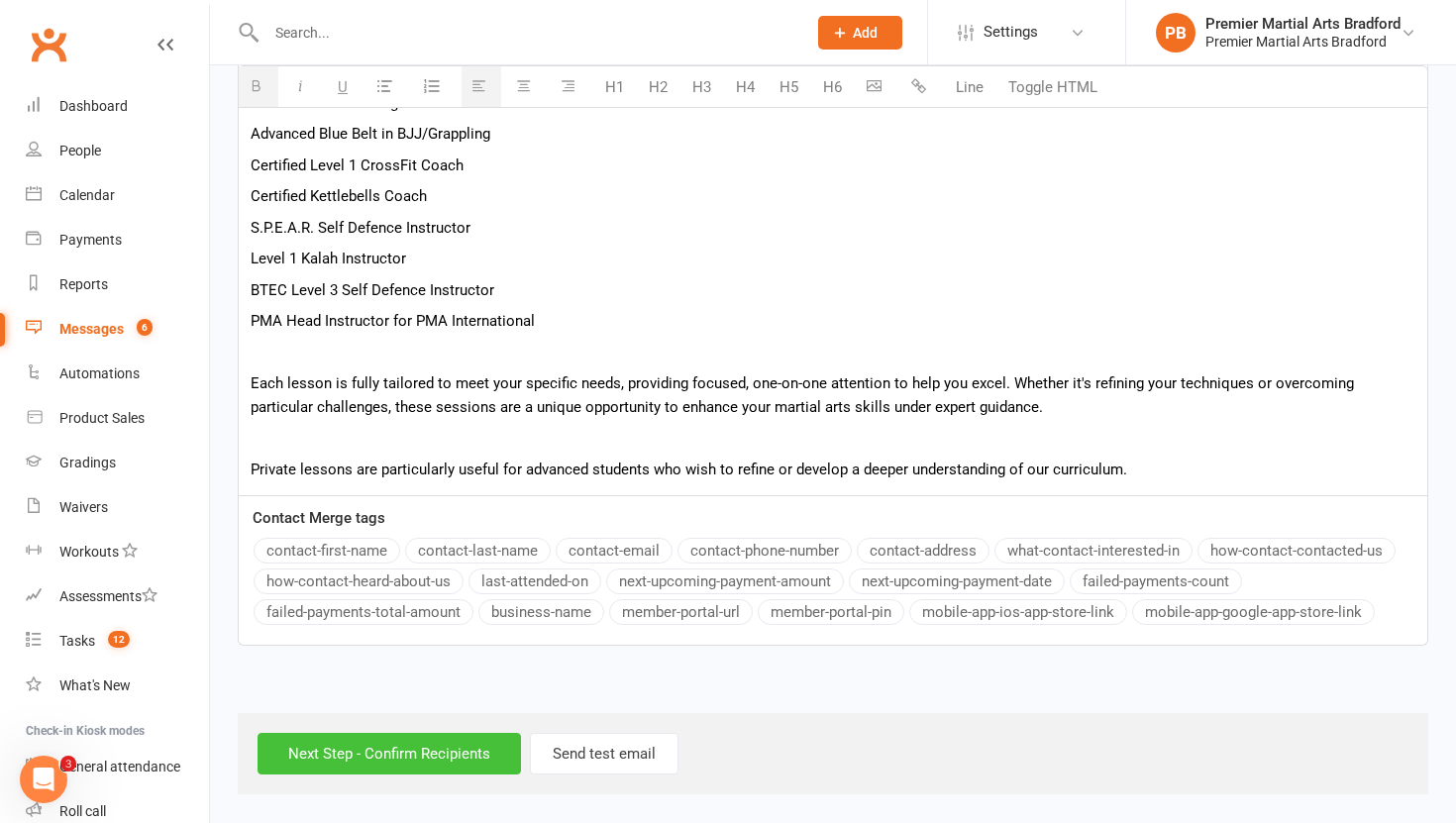 click on "Next Step - Confirm Recipients" at bounding box center [389, 754] 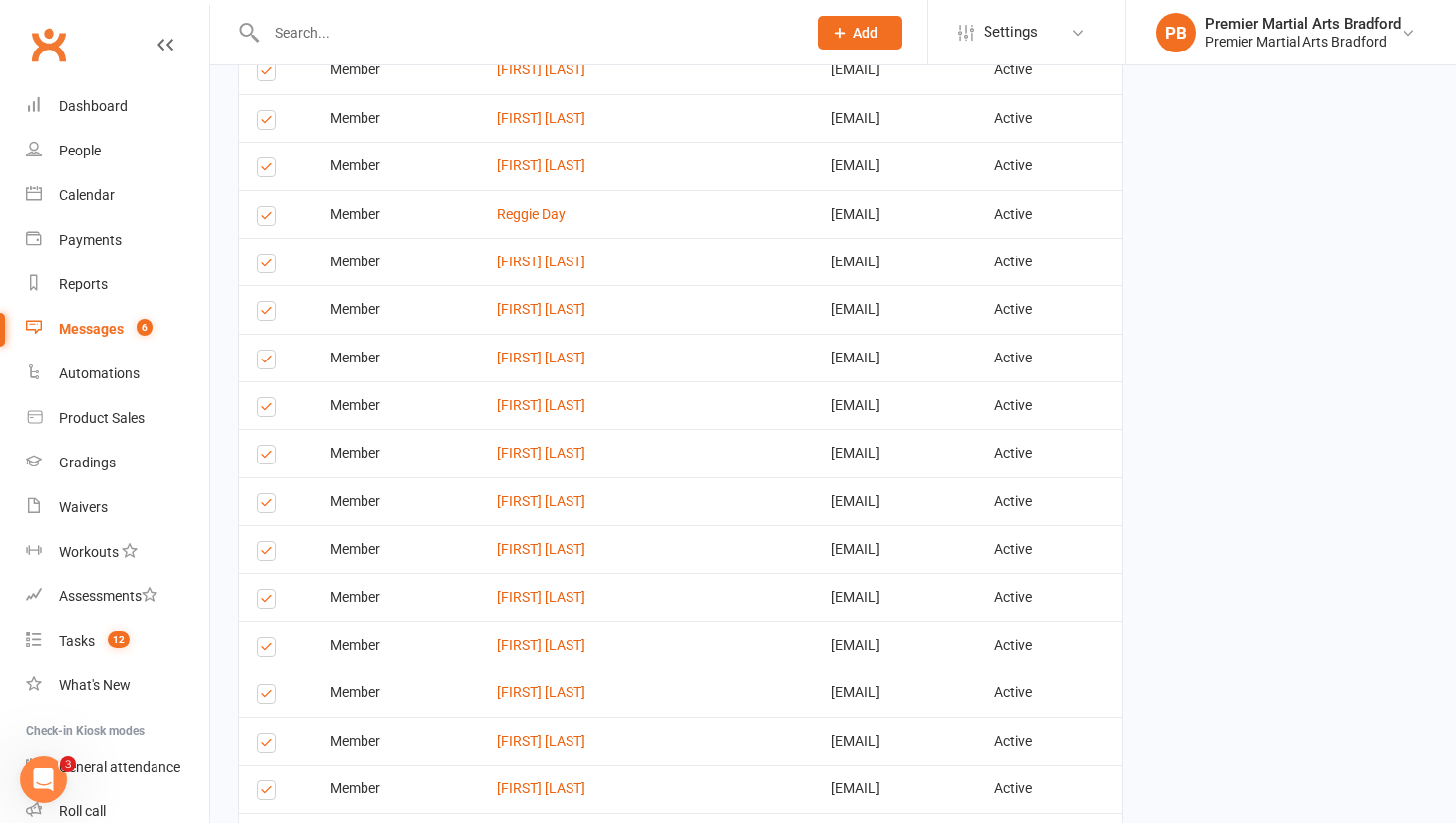 scroll, scrollTop: 3300, scrollLeft: 0, axis: vertical 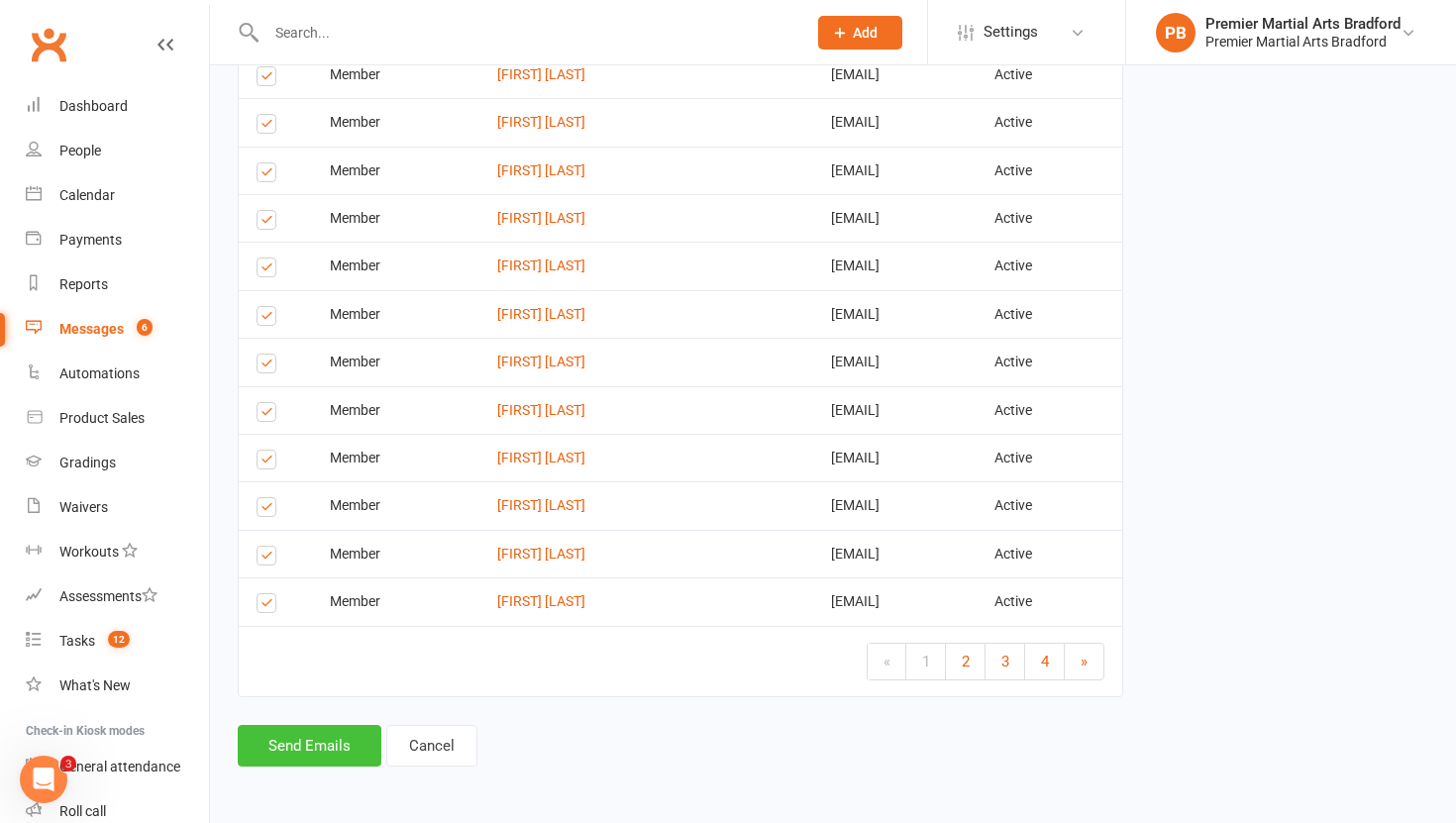 click on "Send Emails" at bounding box center [309, 746] 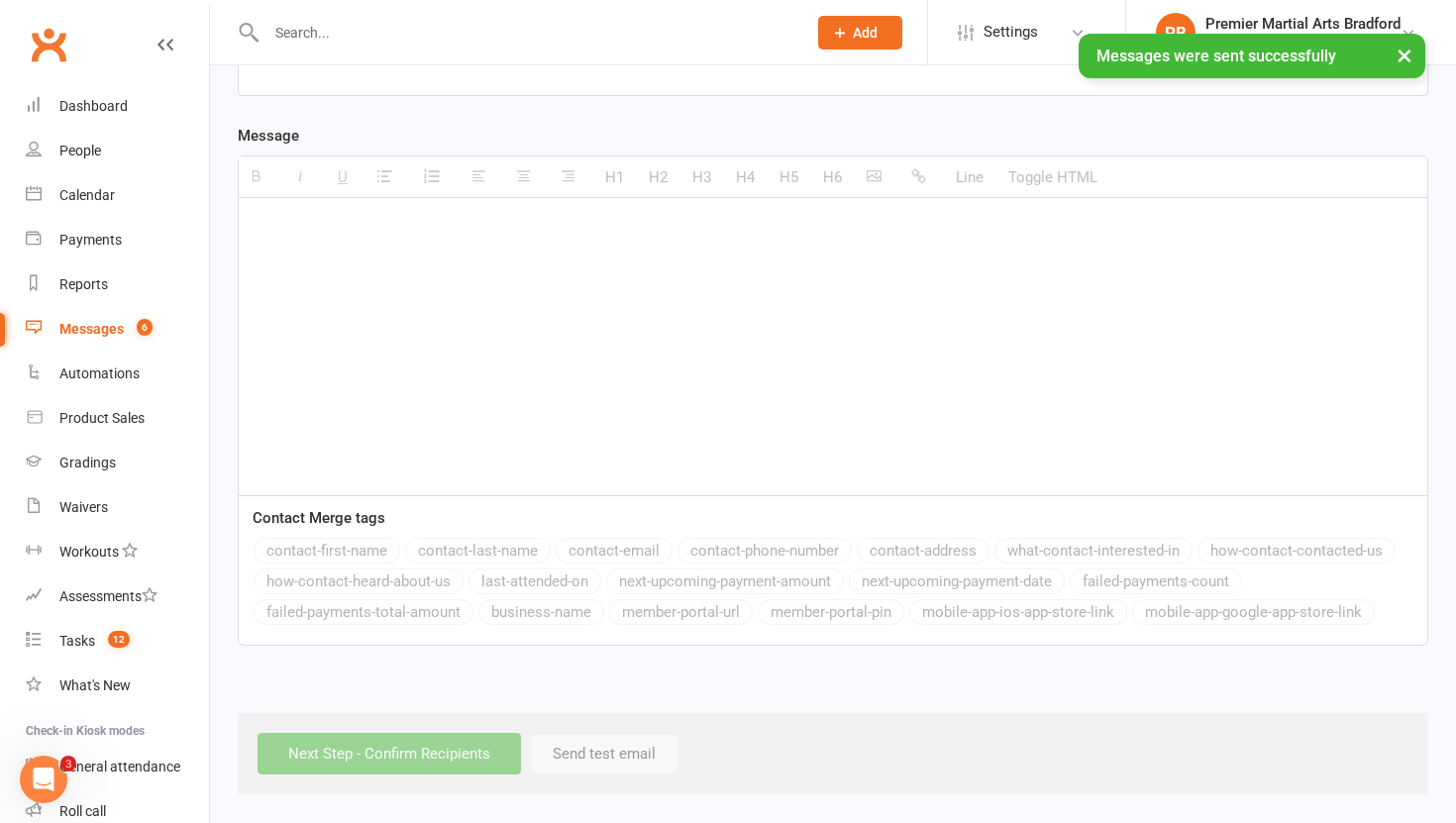 scroll, scrollTop: 0, scrollLeft: 0, axis: both 